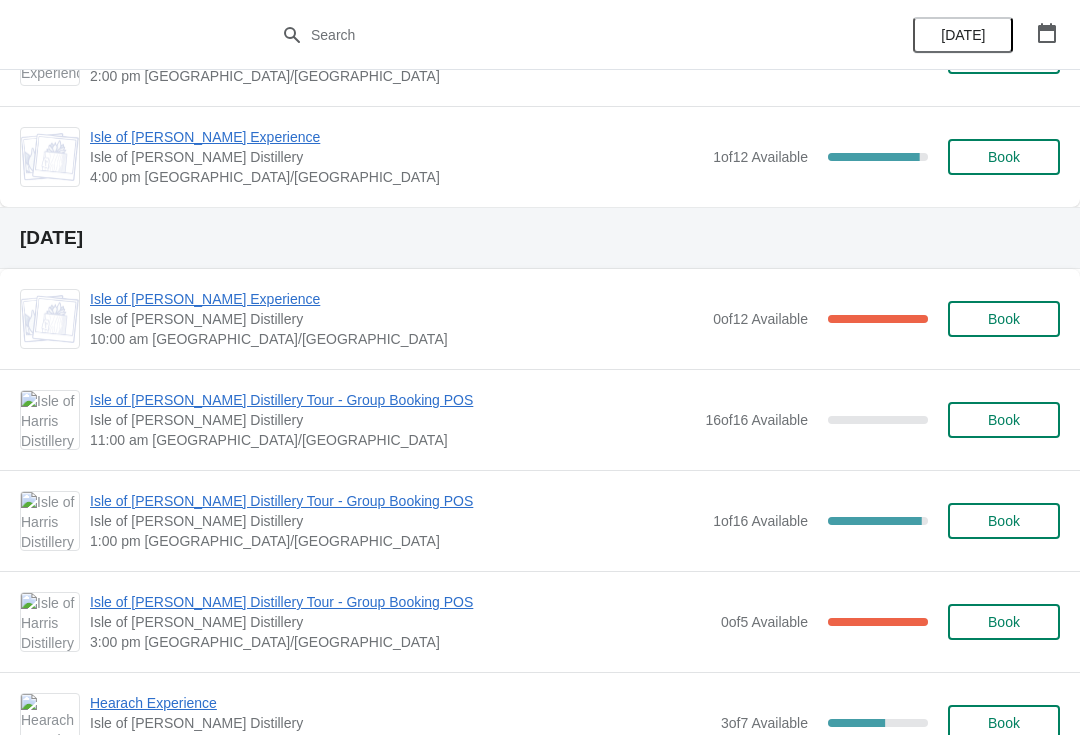 scroll, scrollTop: 484, scrollLeft: 0, axis: vertical 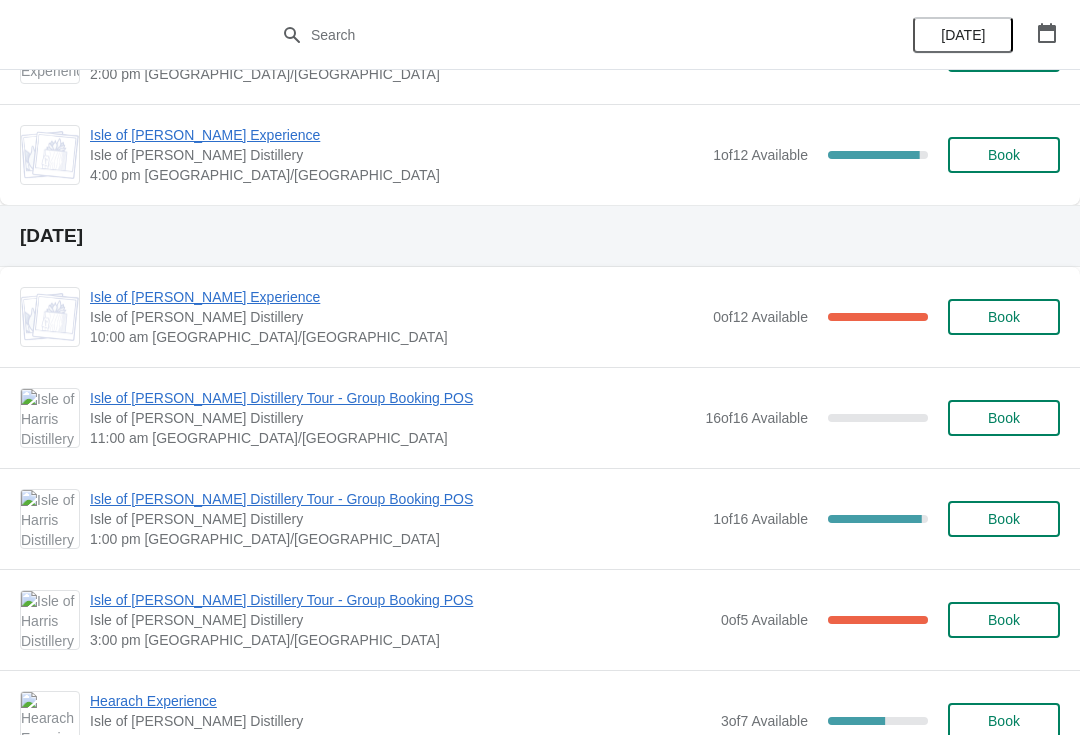 click on "Book" at bounding box center [1004, 418] 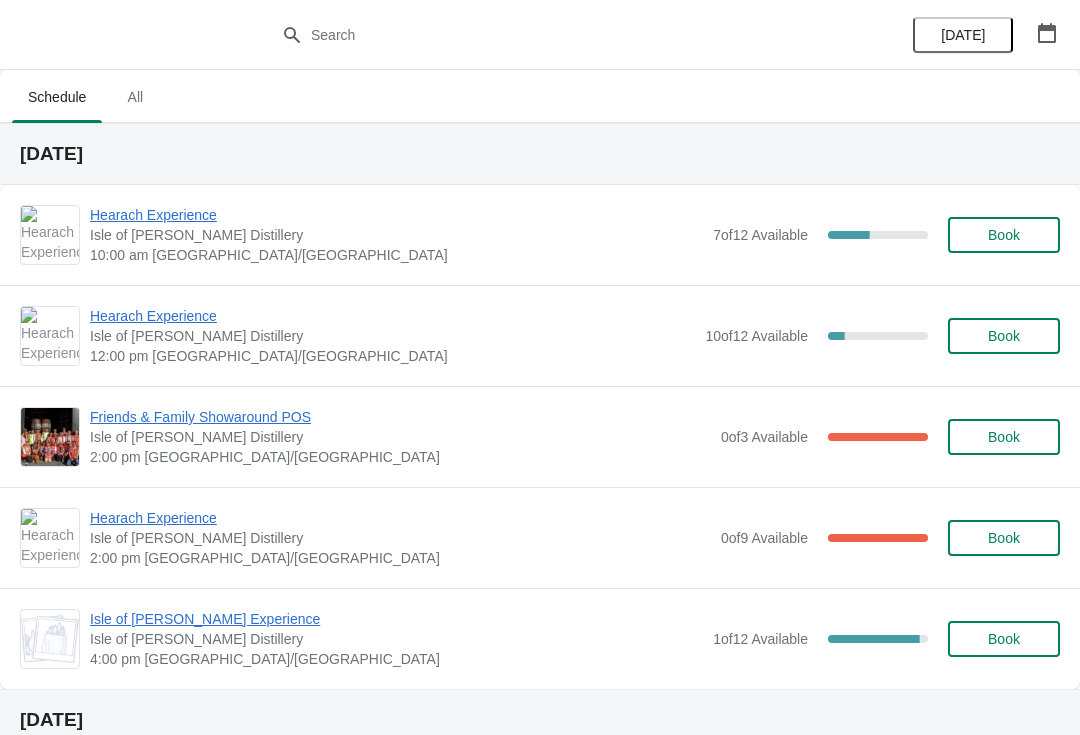 scroll, scrollTop: 484, scrollLeft: 0, axis: vertical 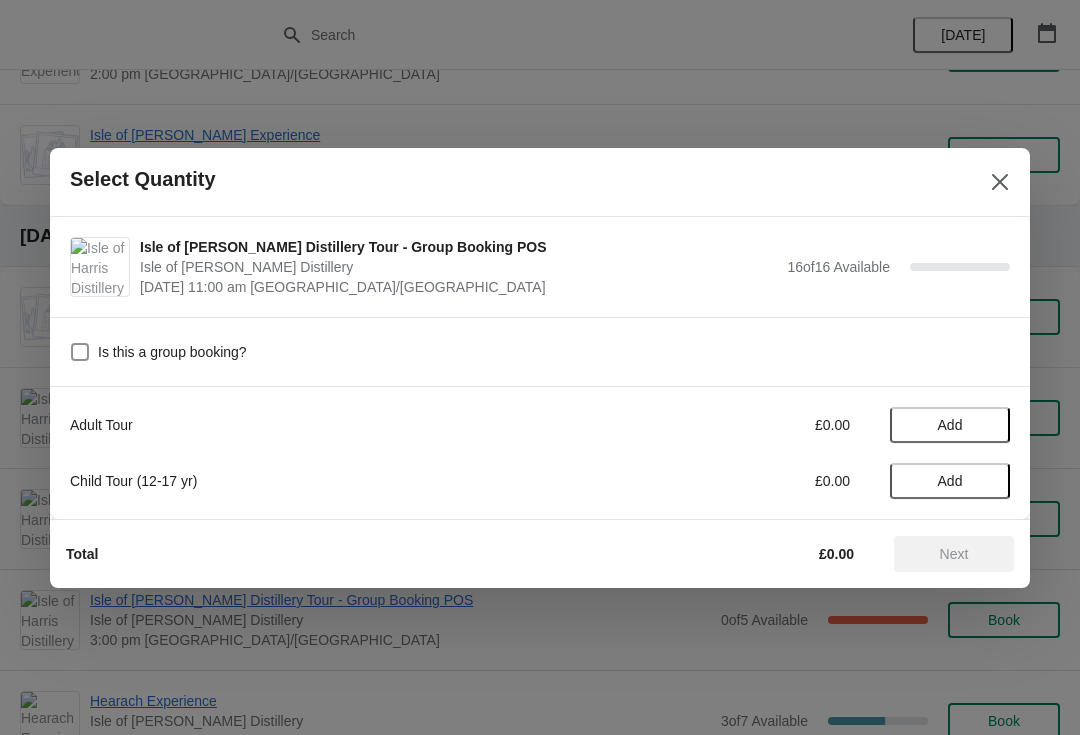 click on "Add" at bounding box center [950, 425] 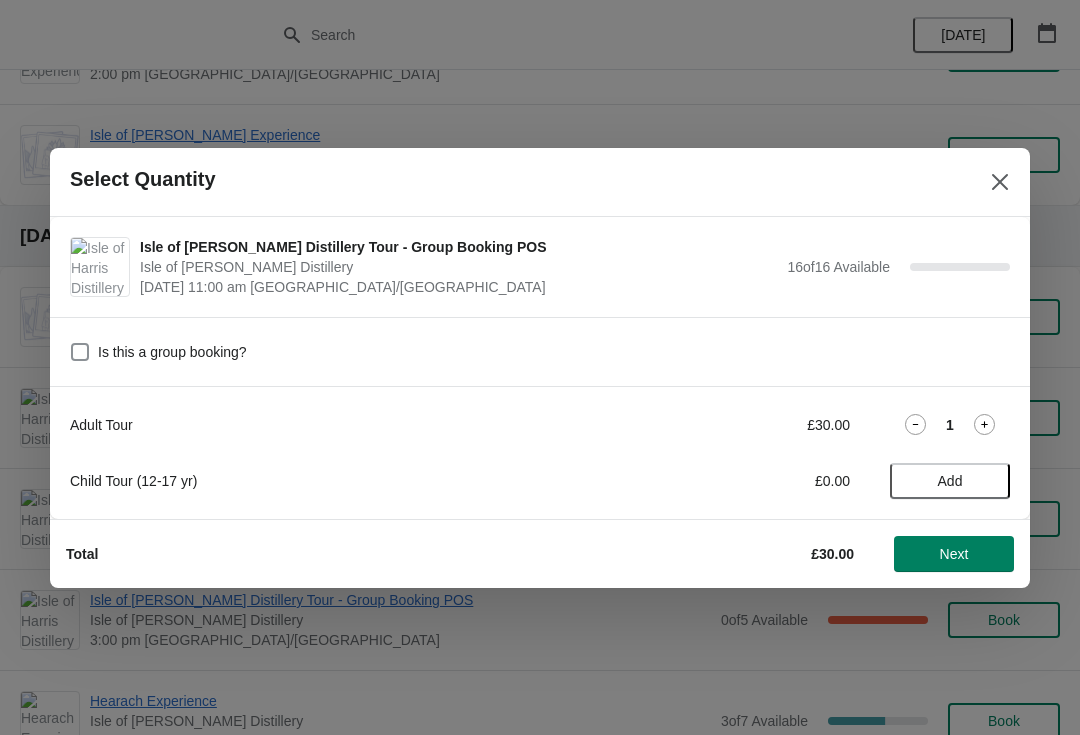 click 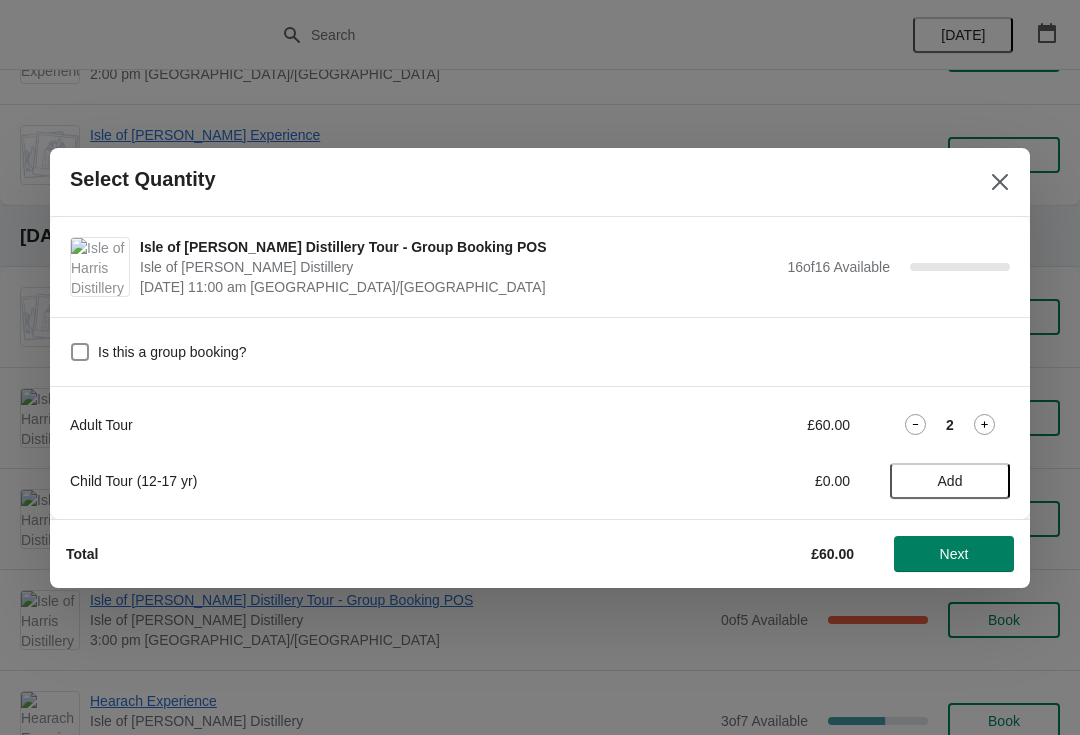 click 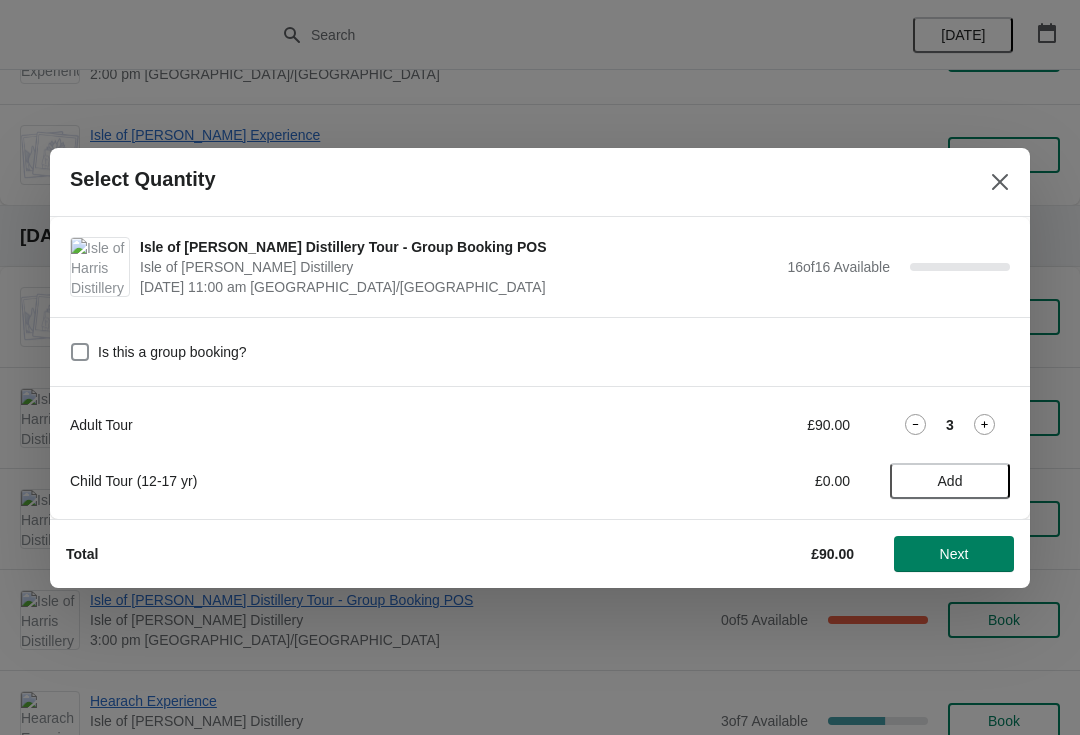 click 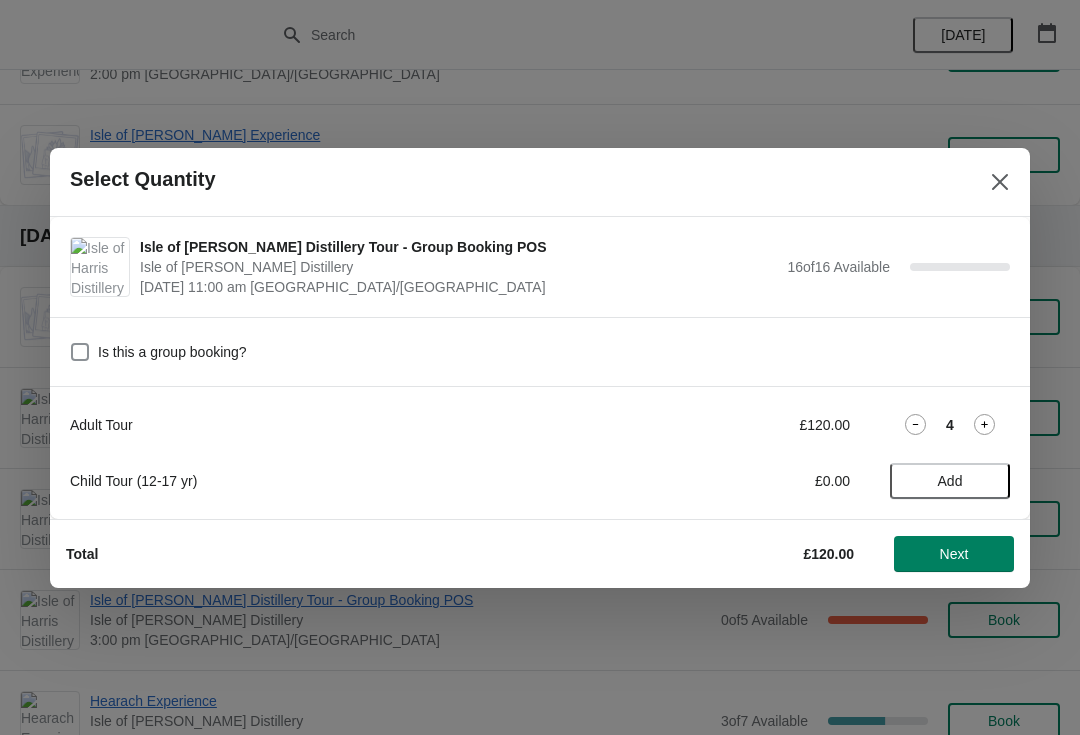 click 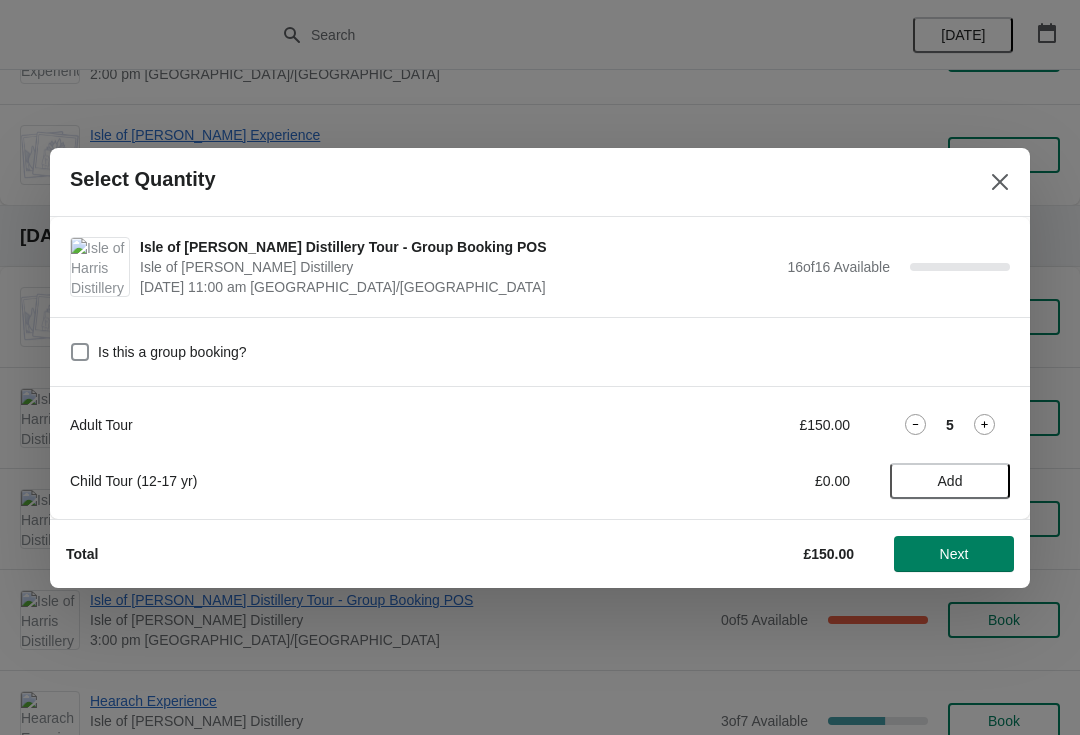 click 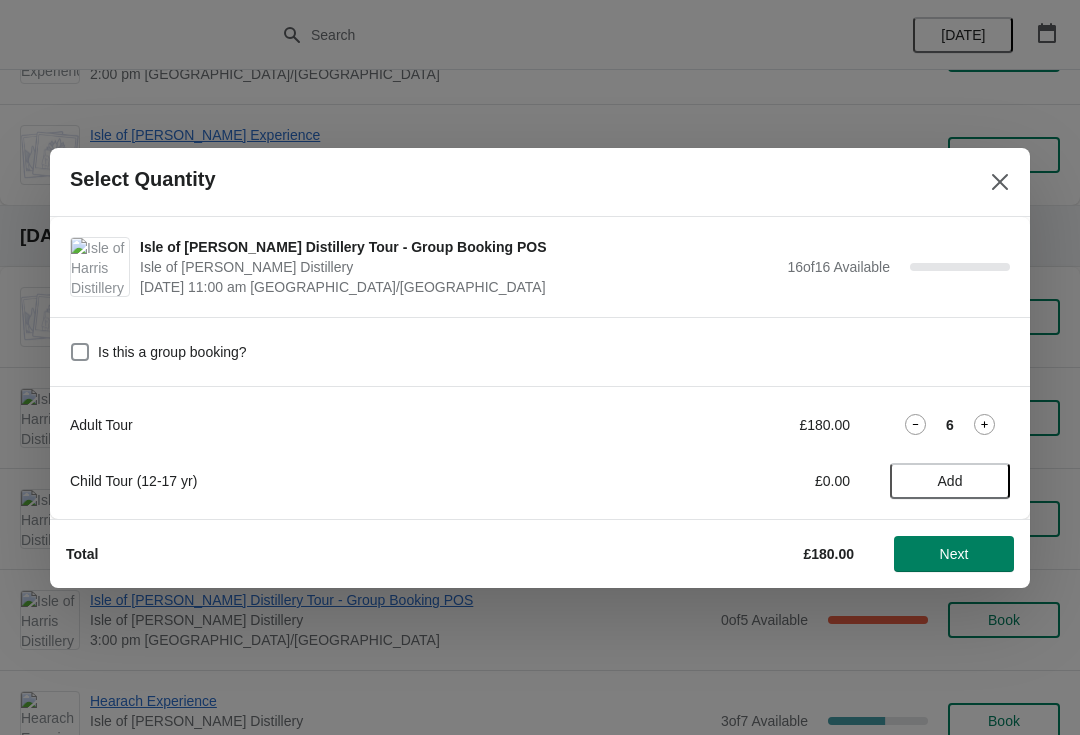 click 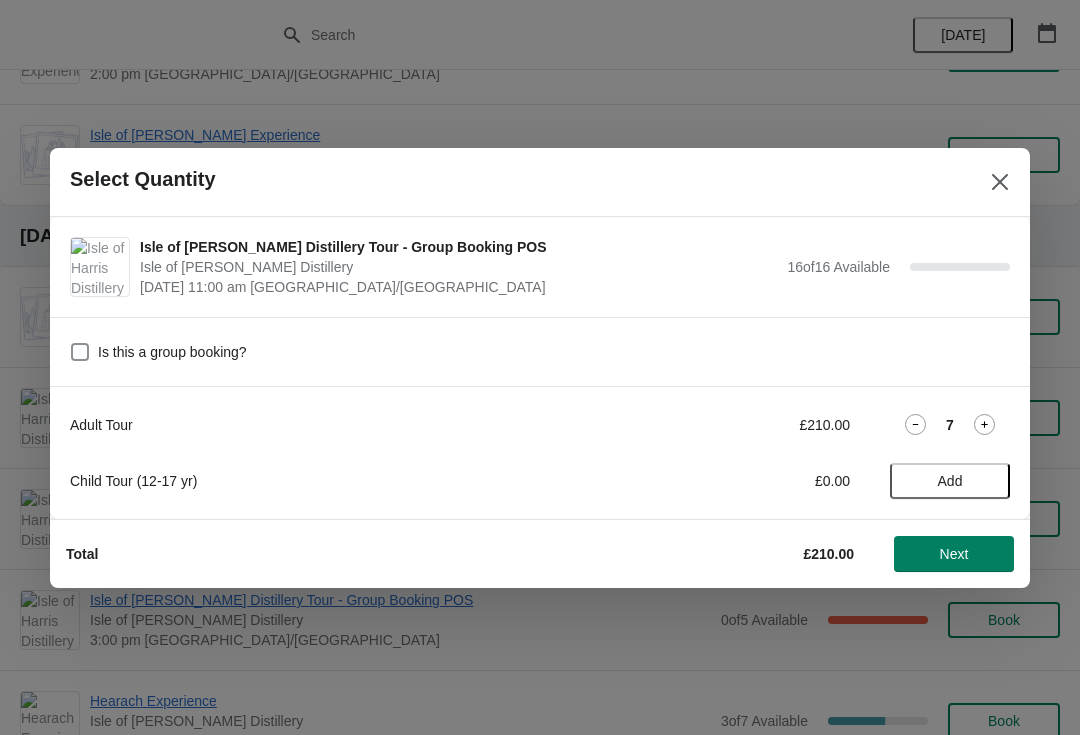 click 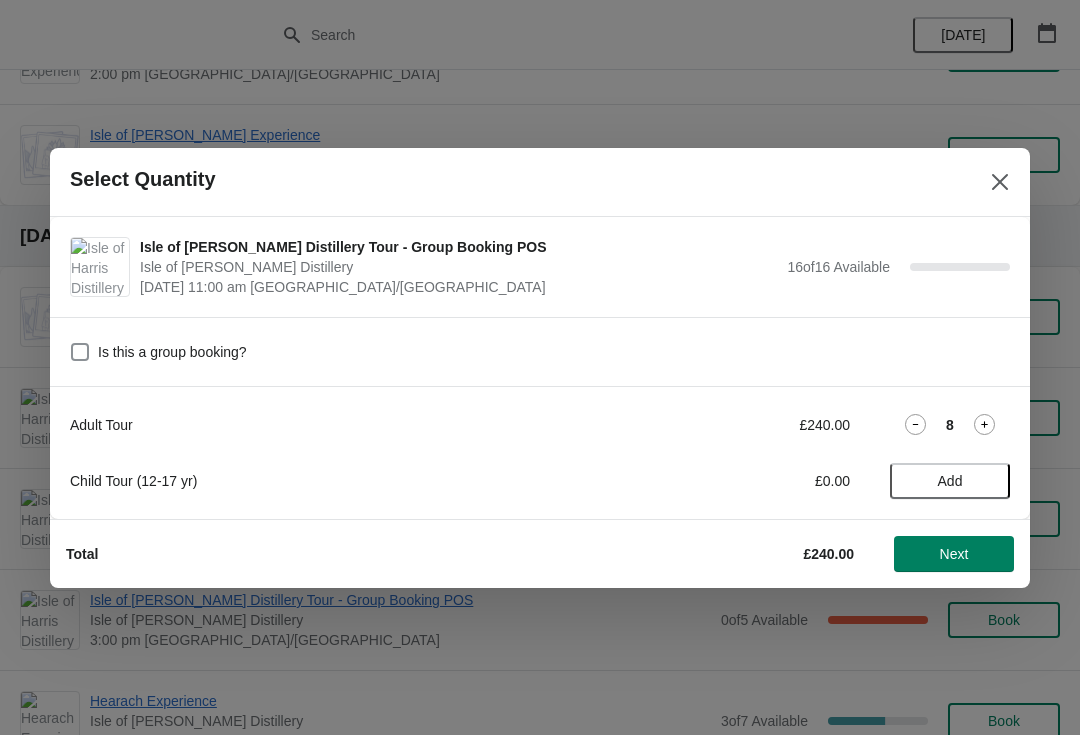 click 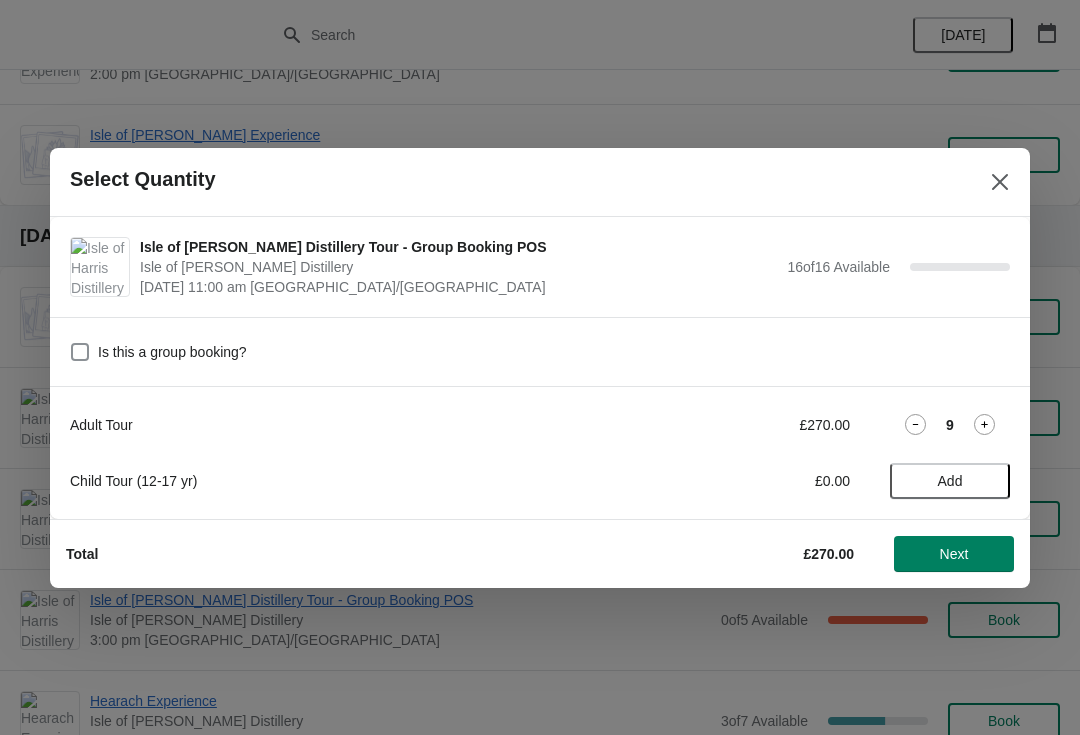 click 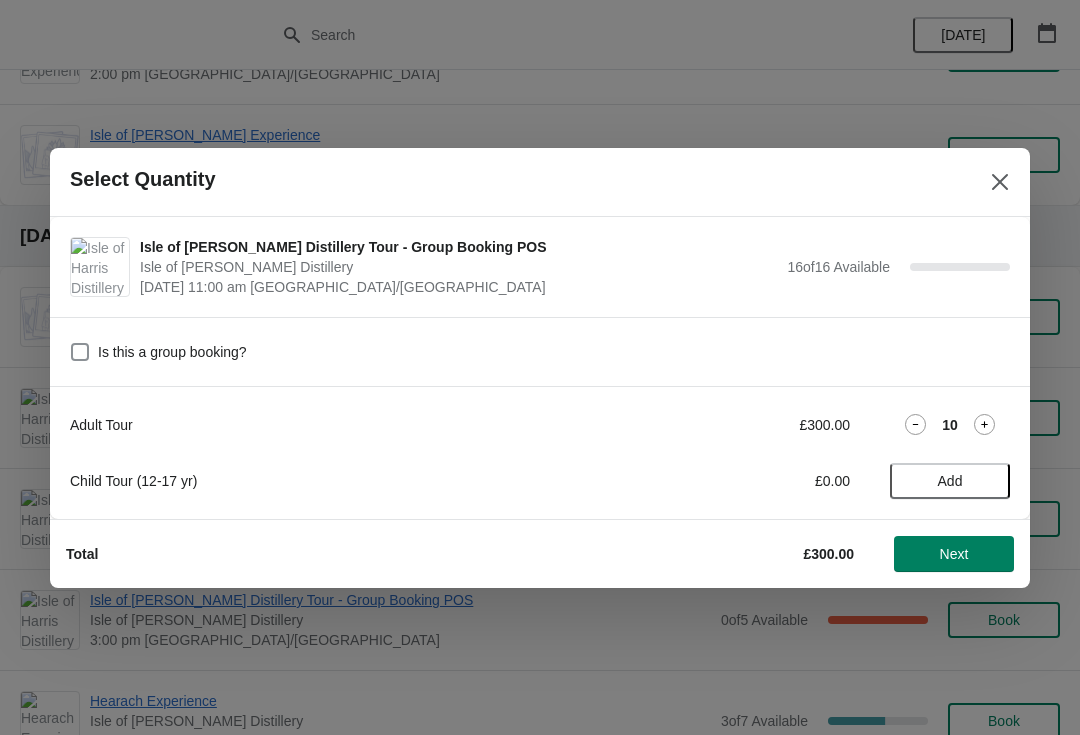 click 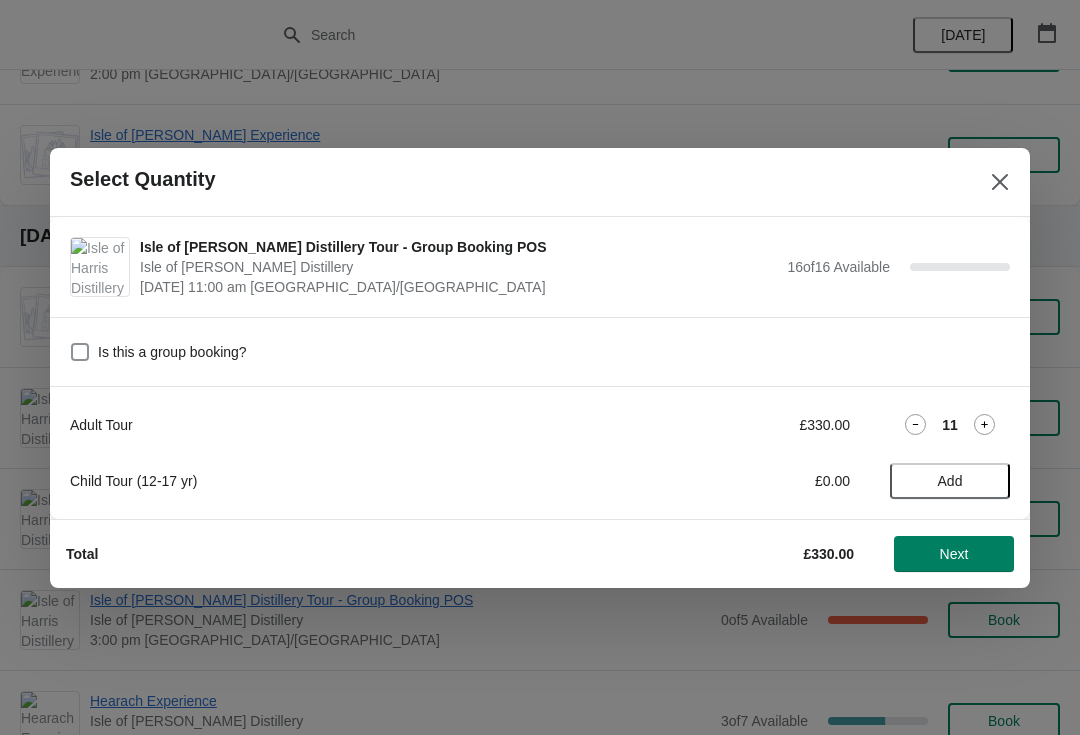 click 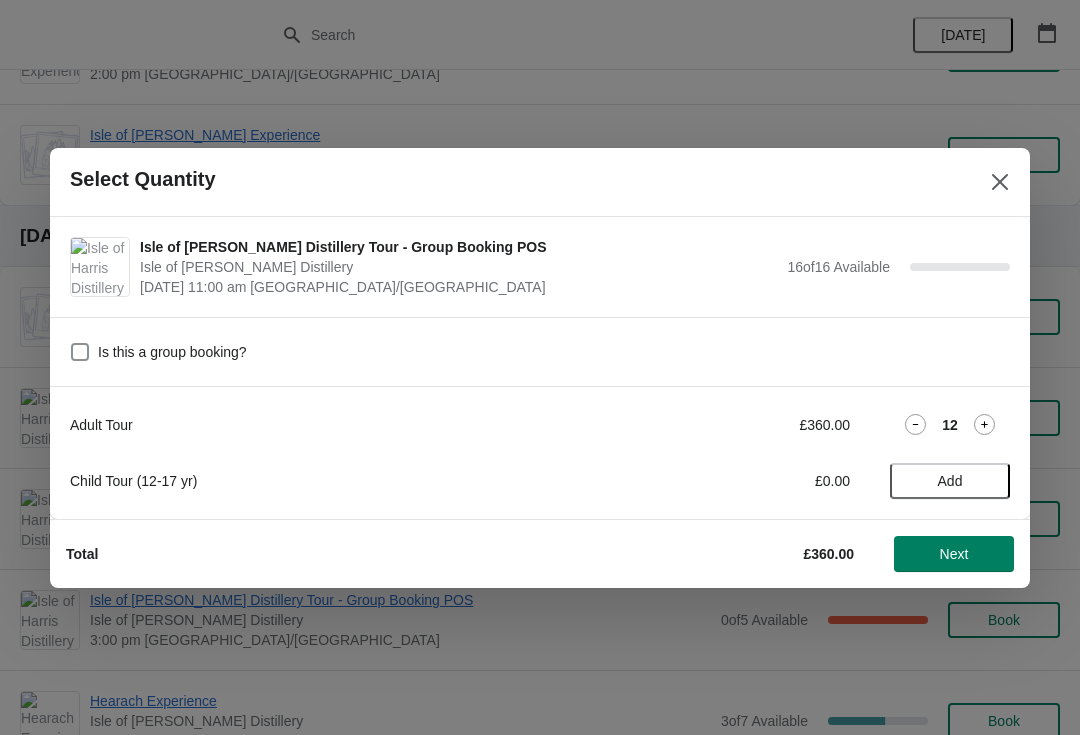 click 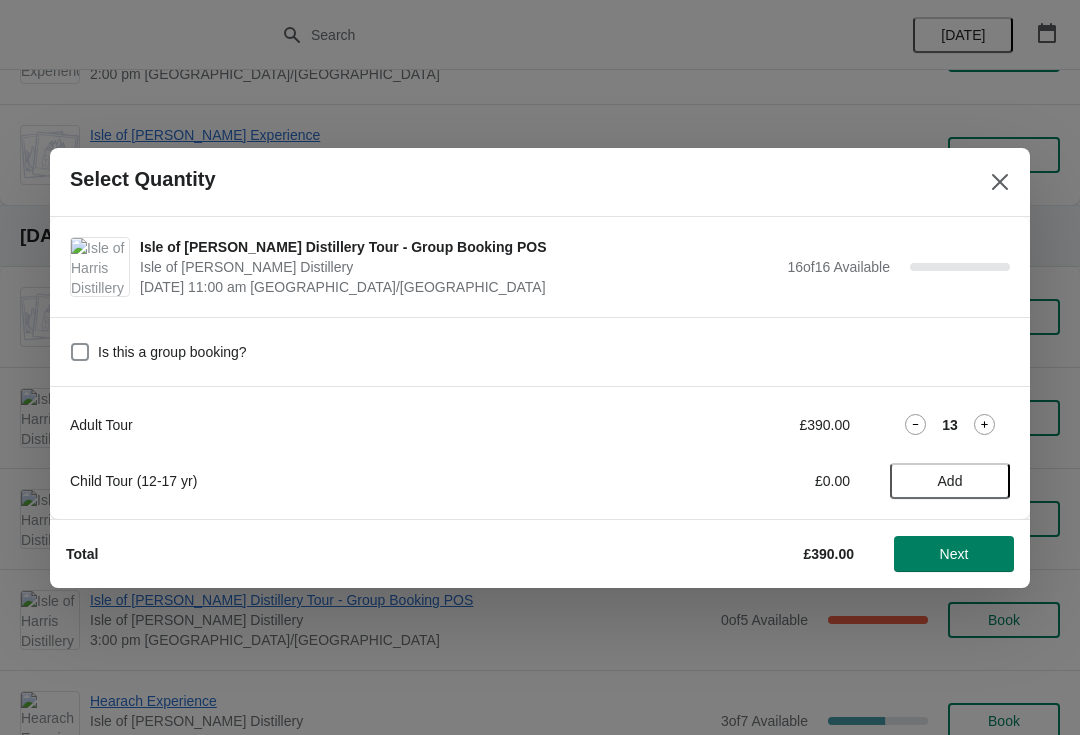 click 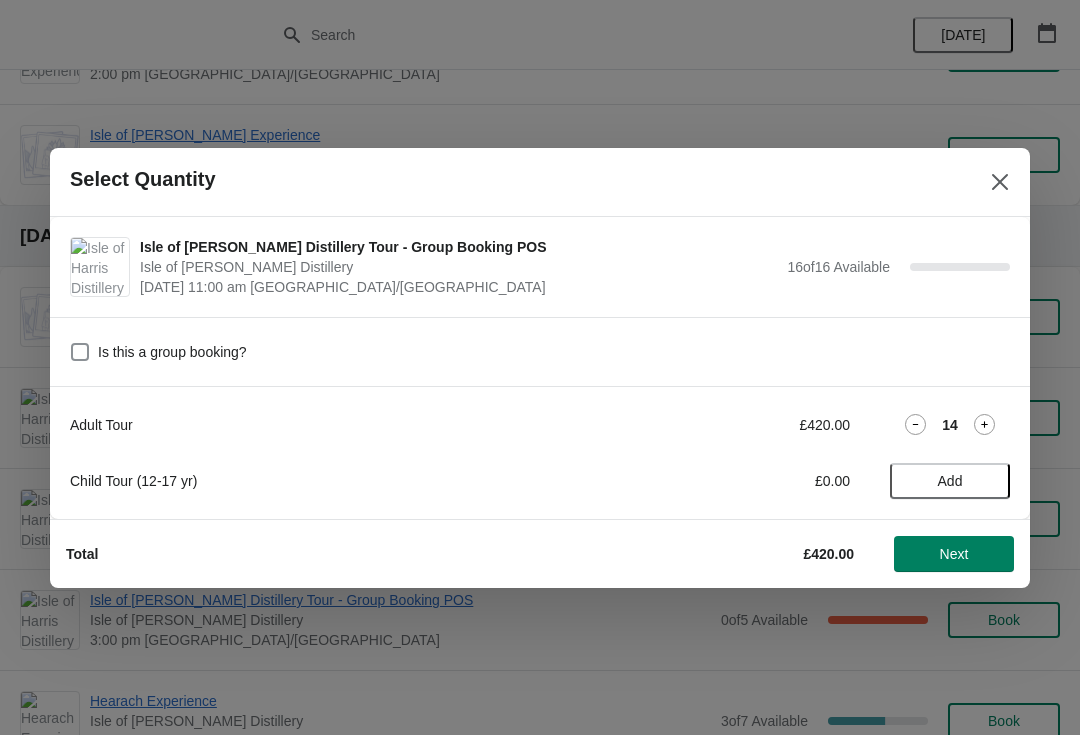 click 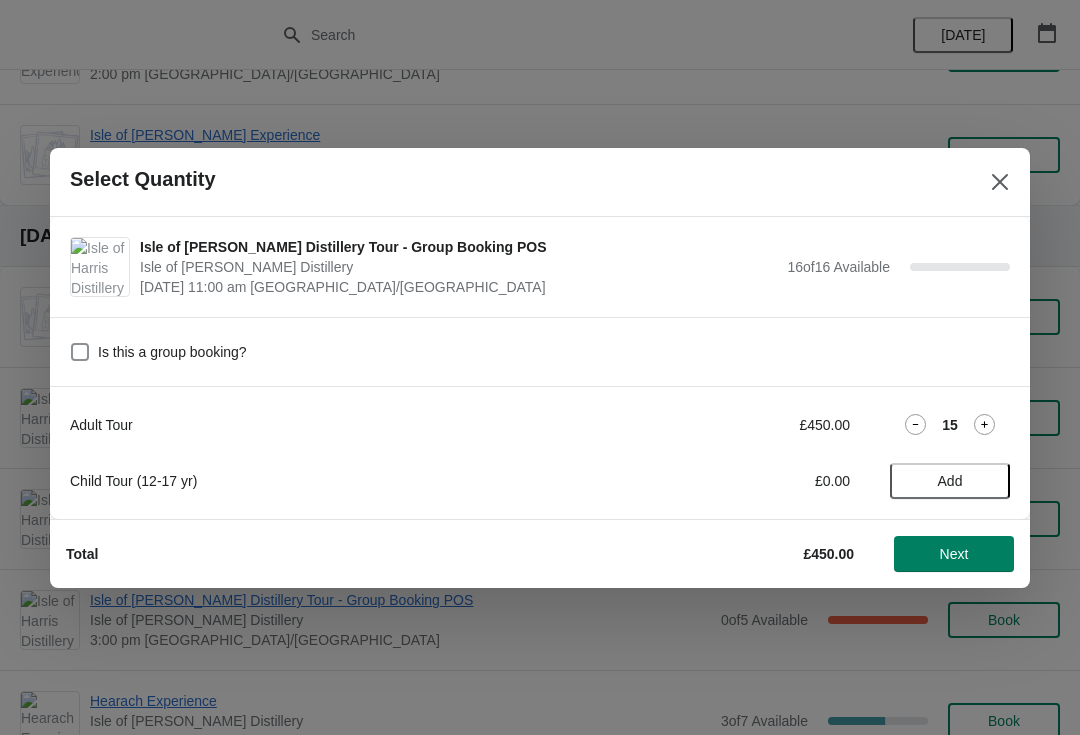 click 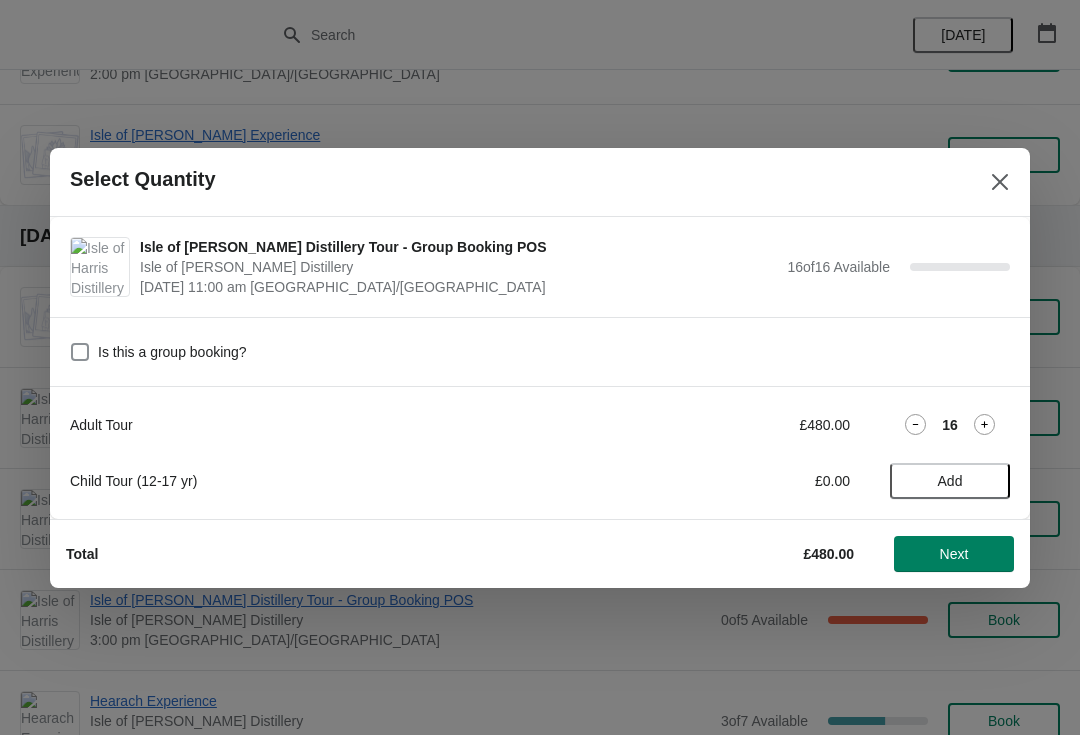 click on "Next" at bounding box center (954, 554) 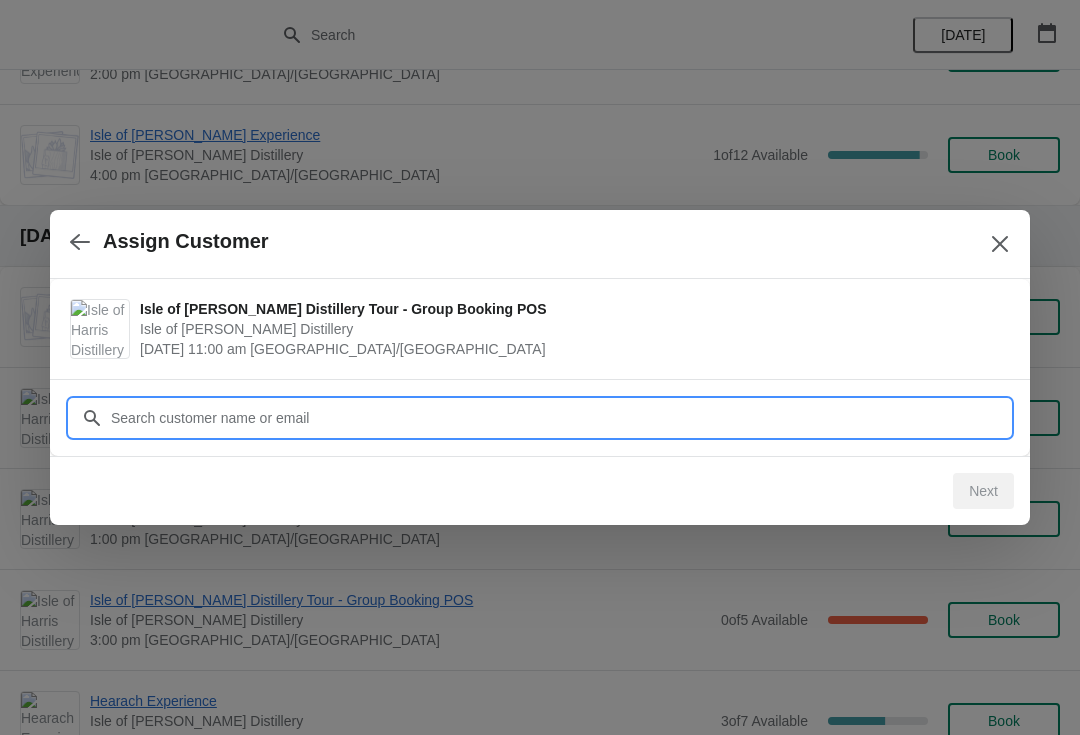 click on "Customer" at bounding box center (560, 418) 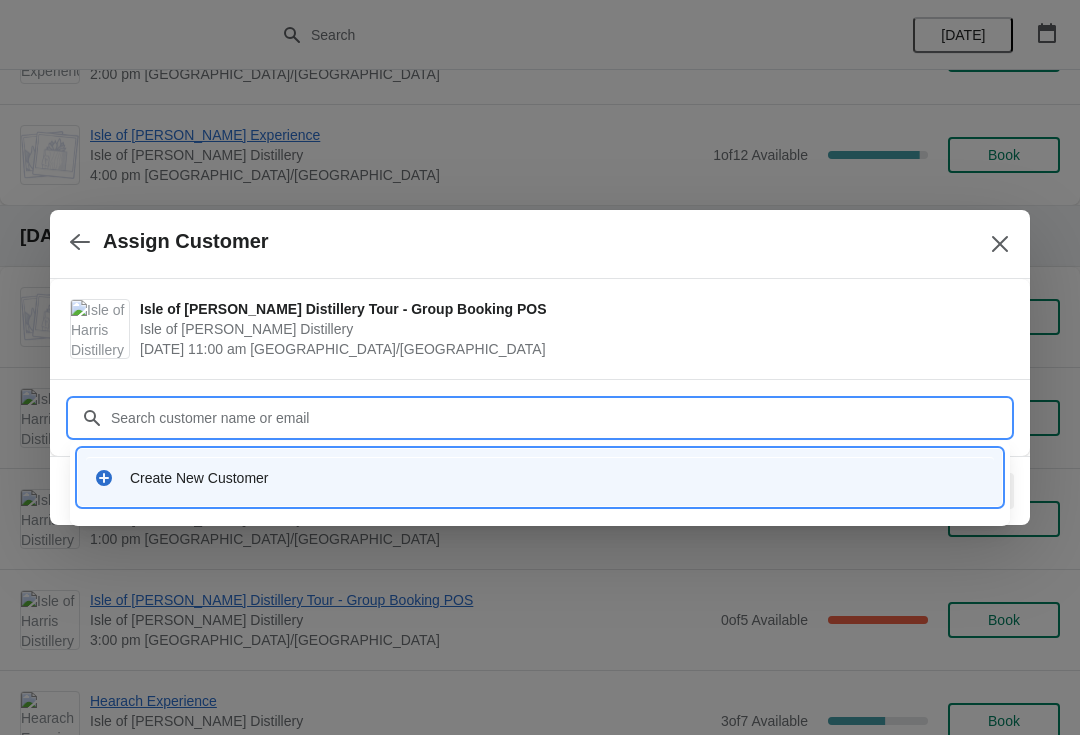 click on "Create New Customer" at bounding box center [558, 478] 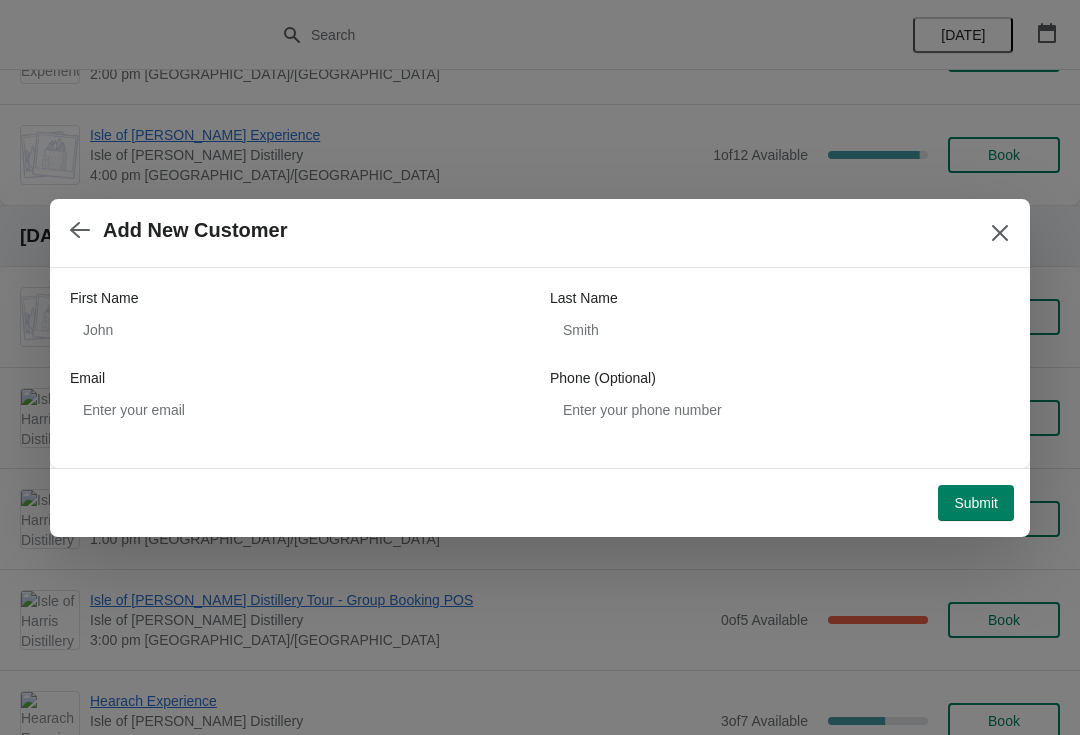 click on "First Name" at bounding box center [300, 298] 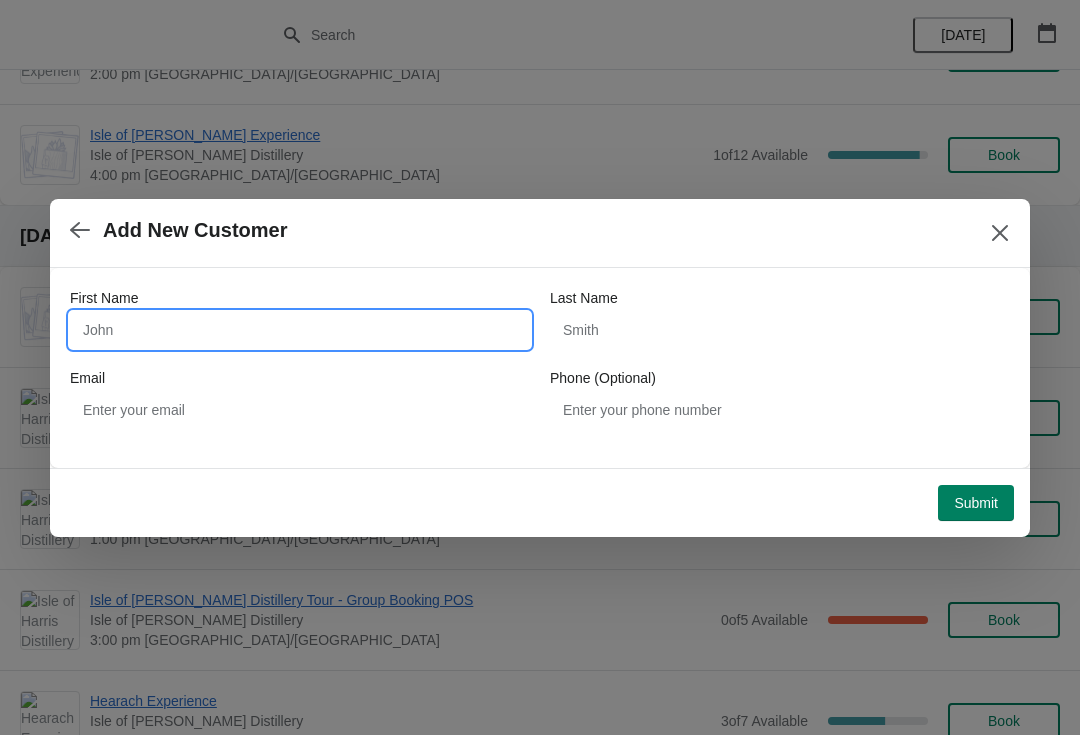 click on "First Name" at bounding box center [300, 330] 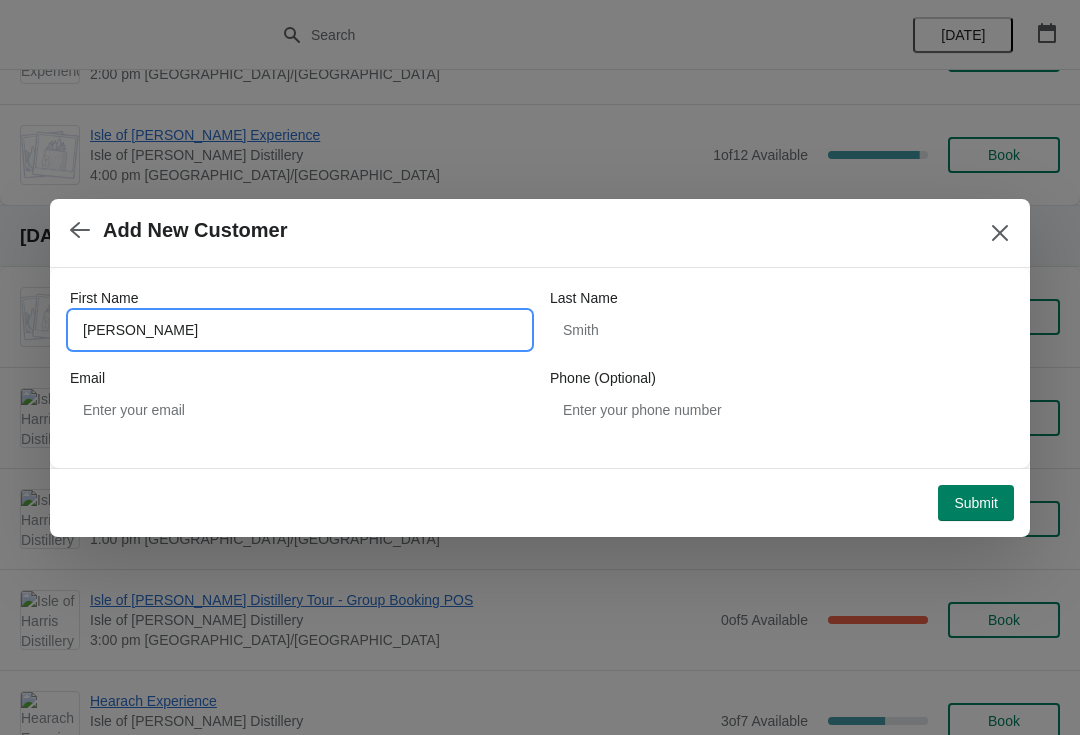 type on "[PERSON_NAME]" 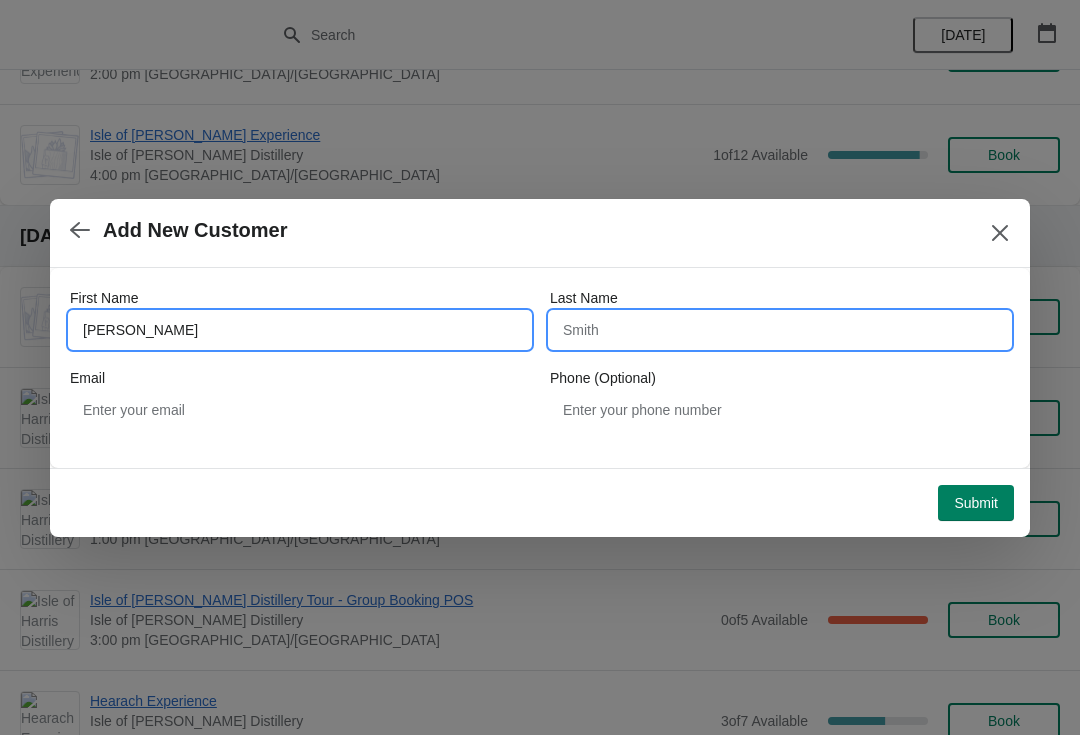 click on "Last Name" at bounding box center [780, 330] 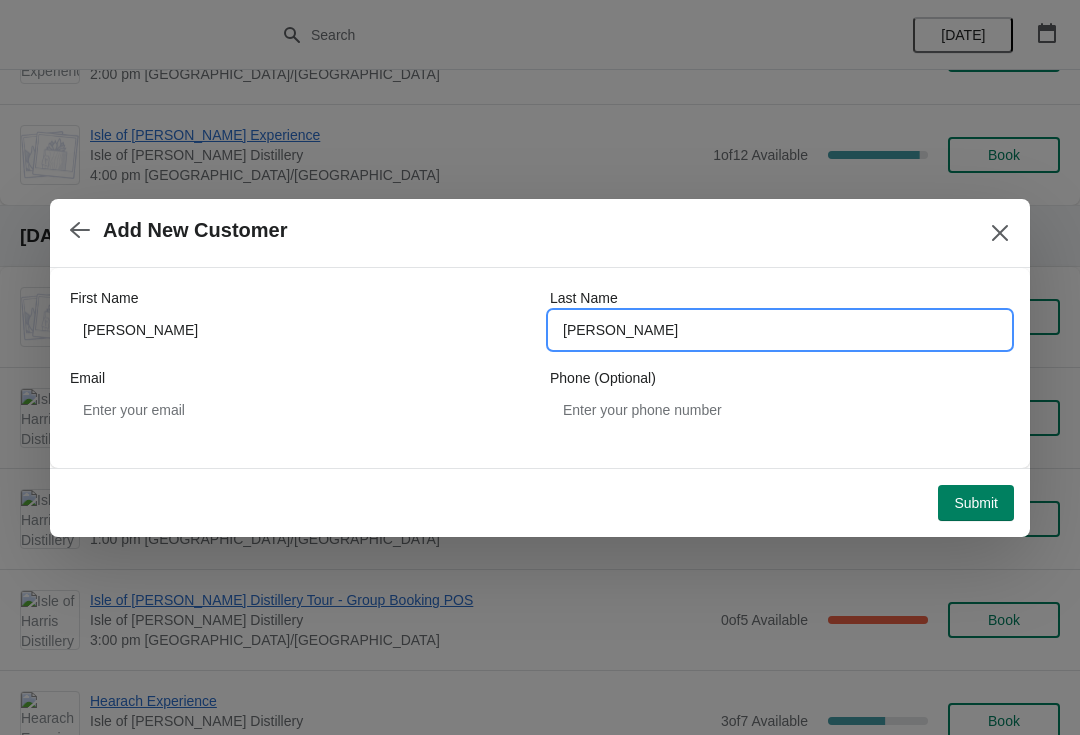 type on "[PERSON_NAME]" 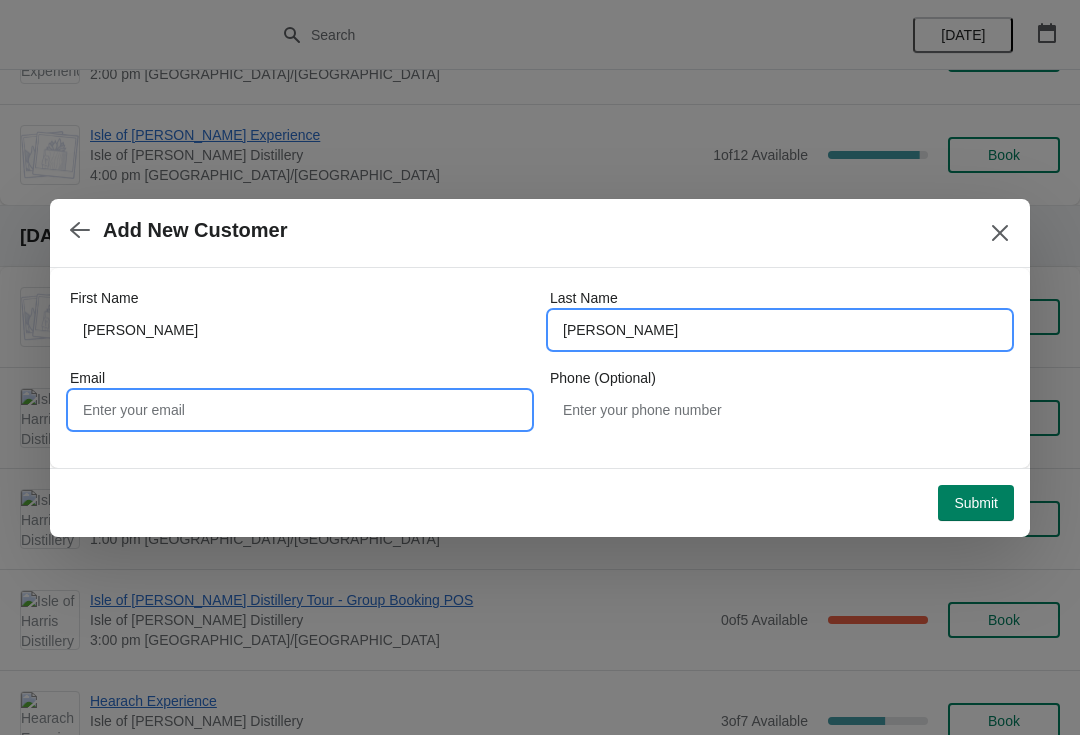 click on "Email" at bounding box center (300, 410) 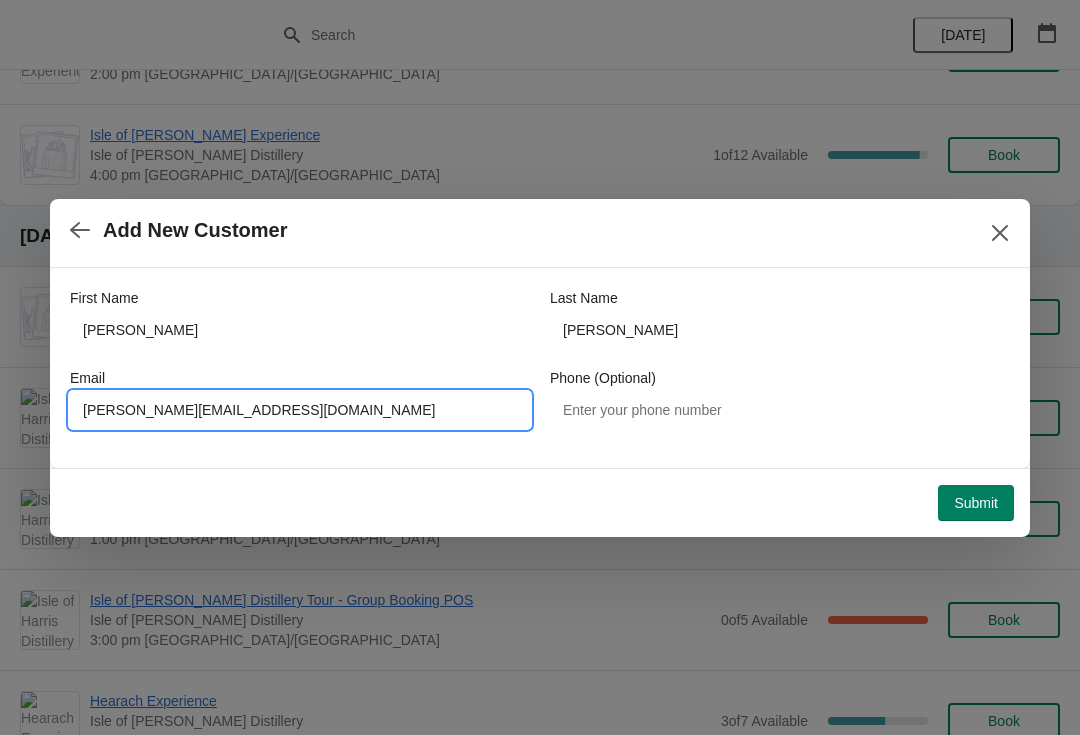 type on "[PERSON_NAME][EMAIL_ADDRESS][DOMAIN_NAME]" 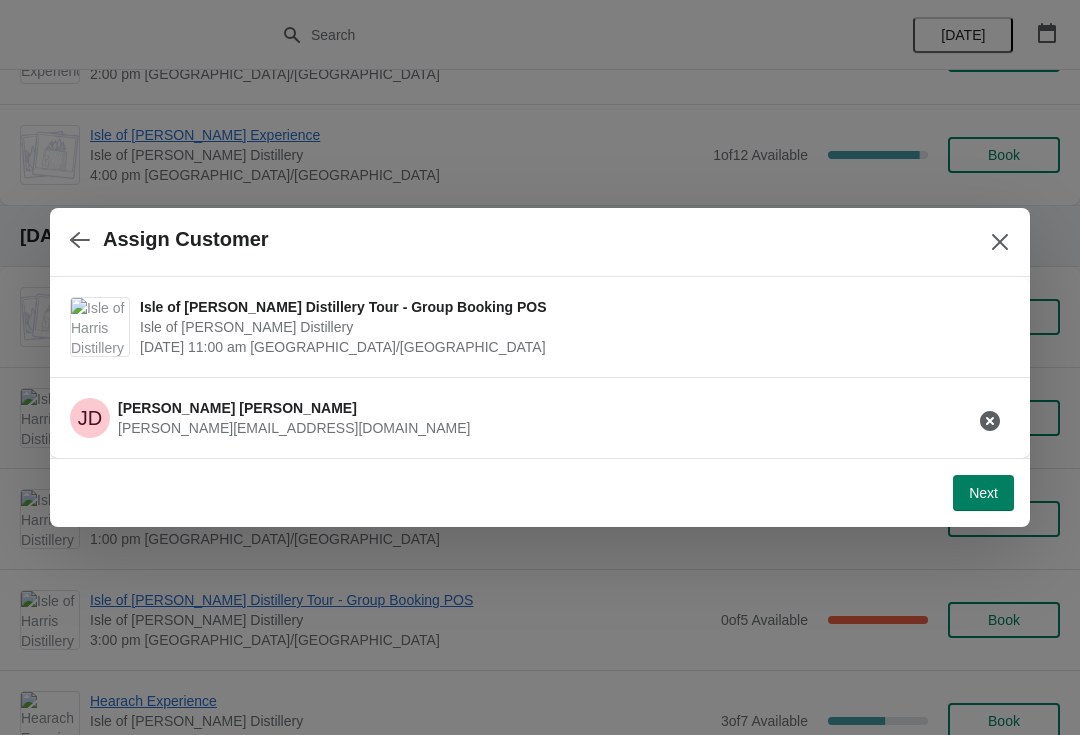 click on "Next" at bounding box center [983, 493] 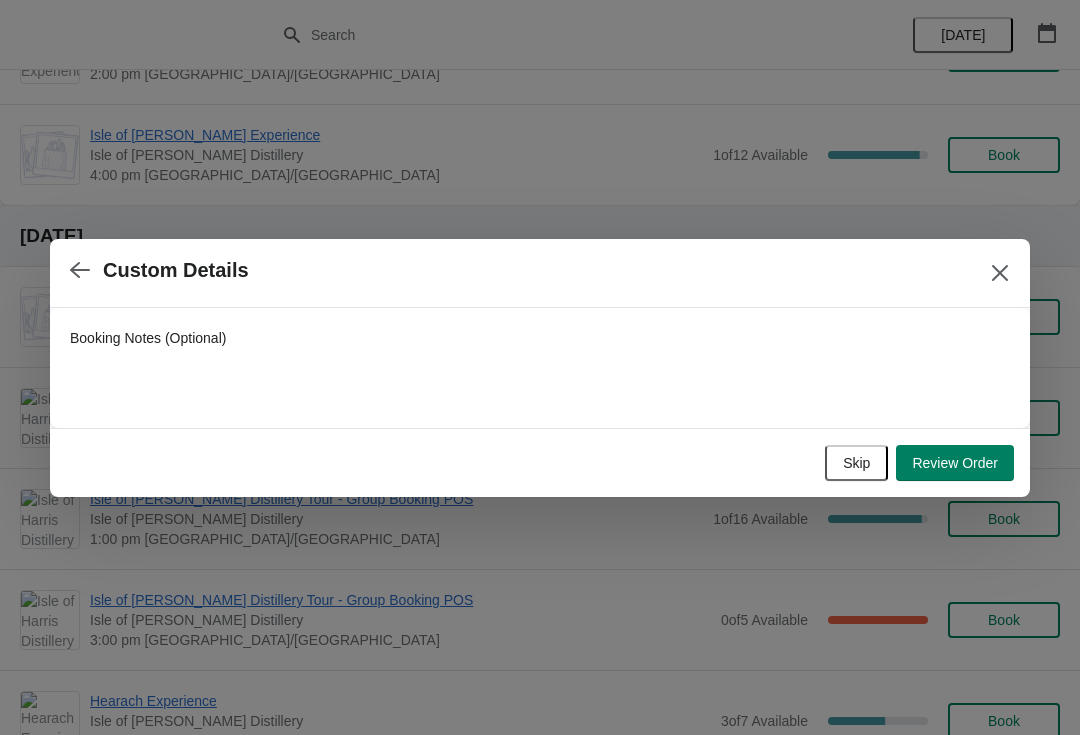 click on "Review Order" at bounding box center (955, 463) 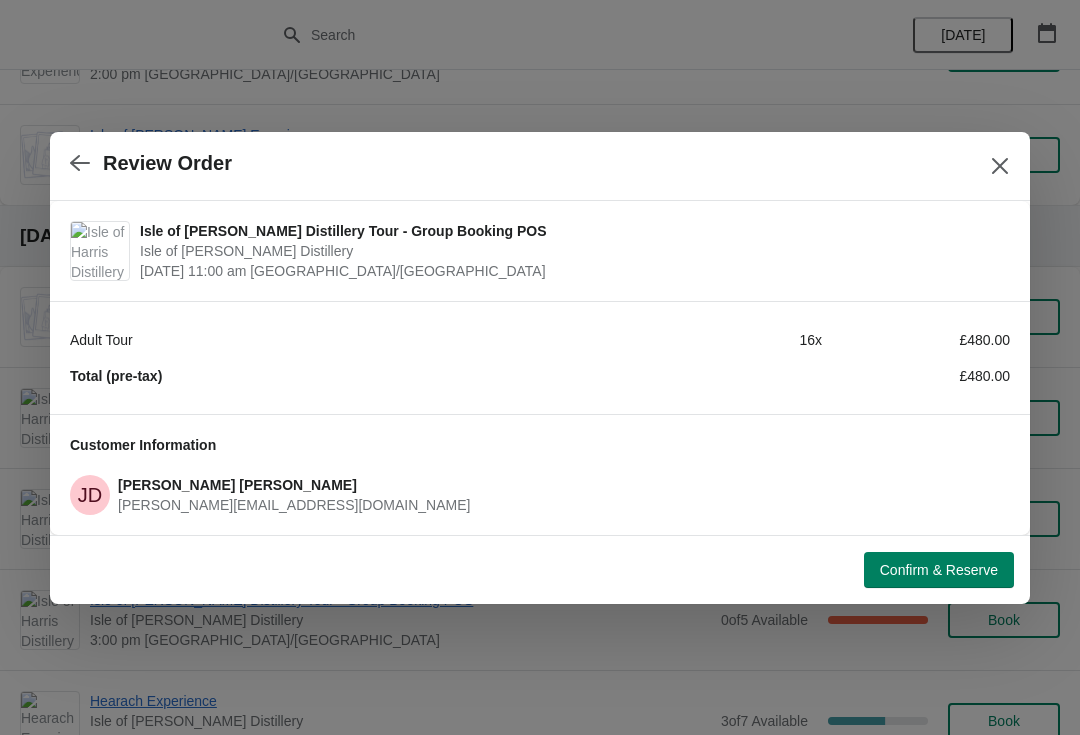 click on "Confirm & Reserve" at bounding box center (939, 570) 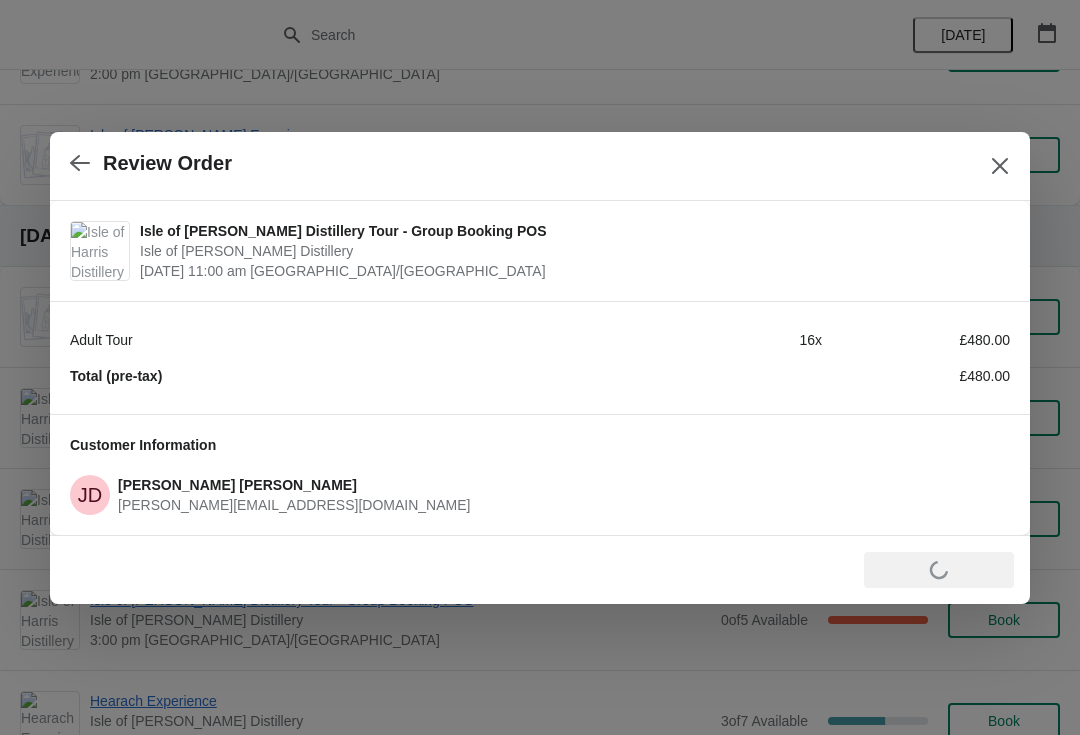 scroll, scrollTop: 484, scrollLeft: 0, axis: vertical 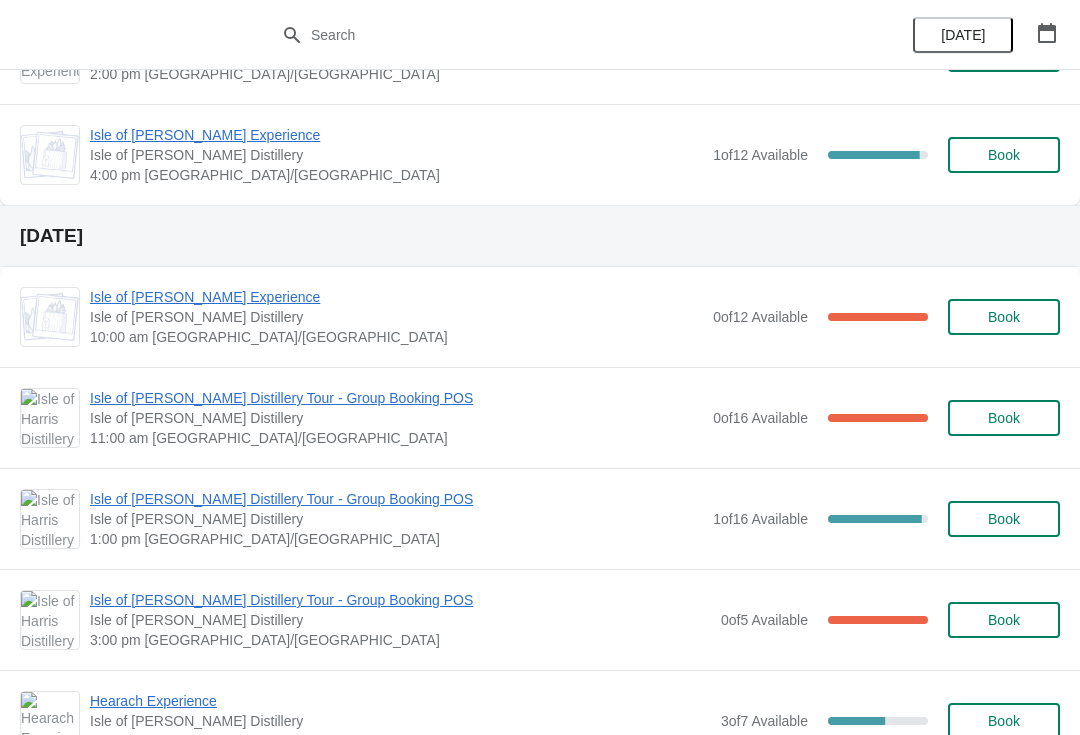 click on "Book" at bounding box center [1004, 519] 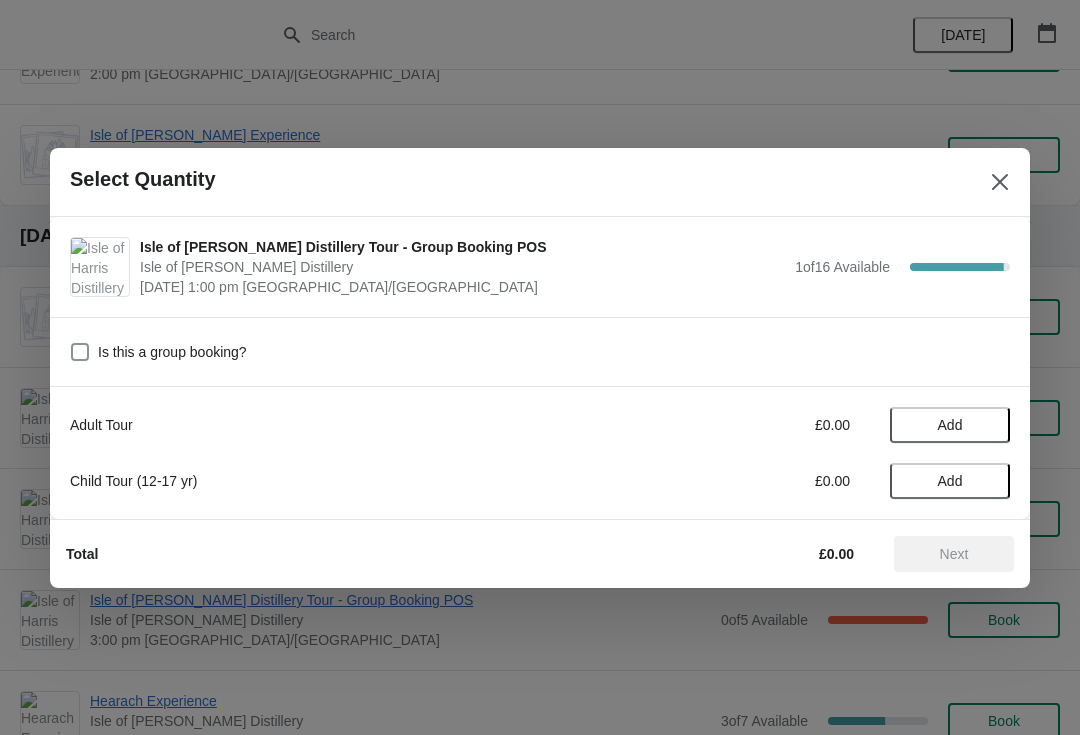 click at bounding box center [540, 367] 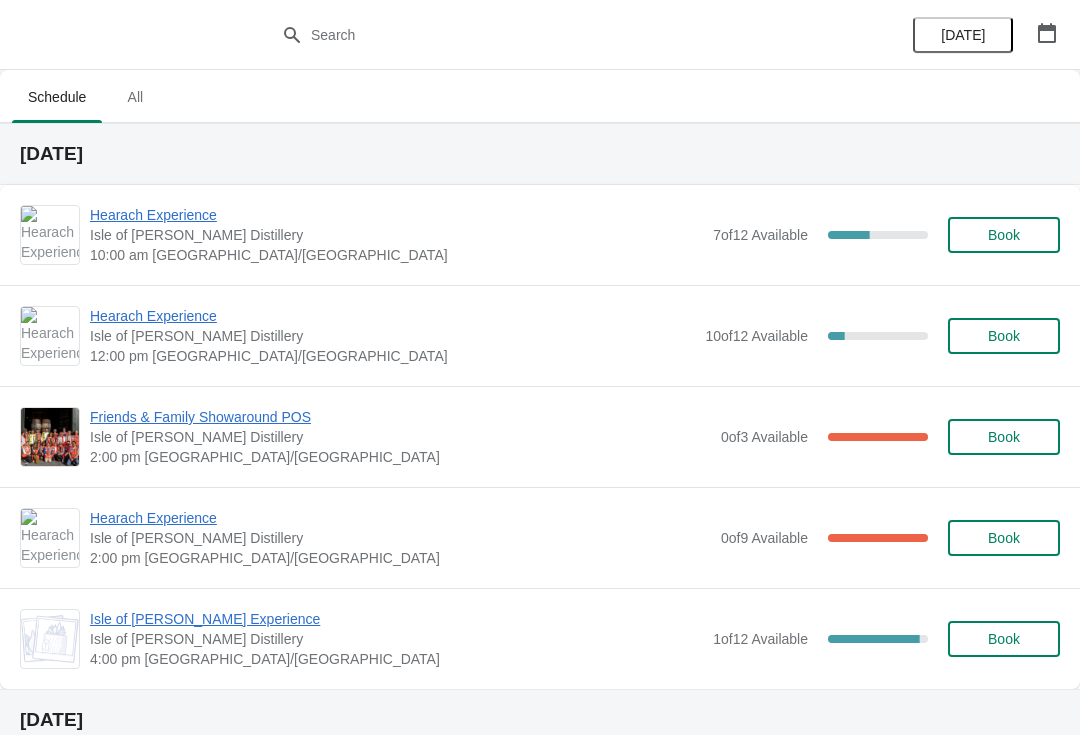 scroll, scrollTop: 484, scrollLeft: 0, axis: vertical 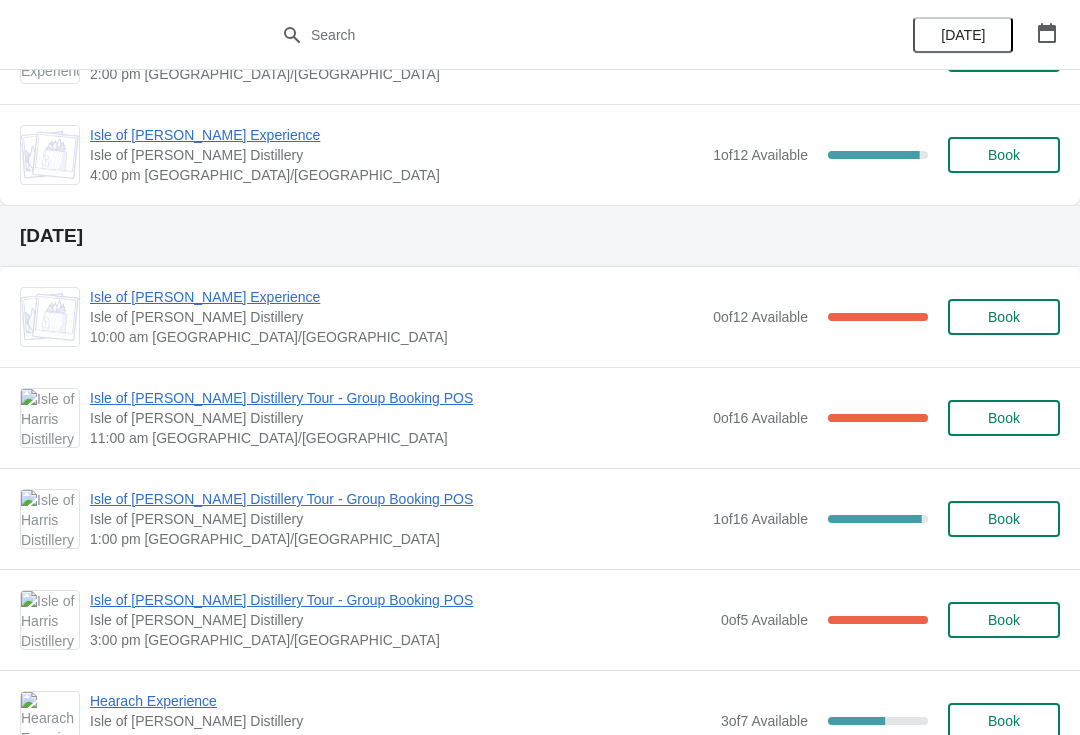 click on "Book" at bounding box center [1004, 519] 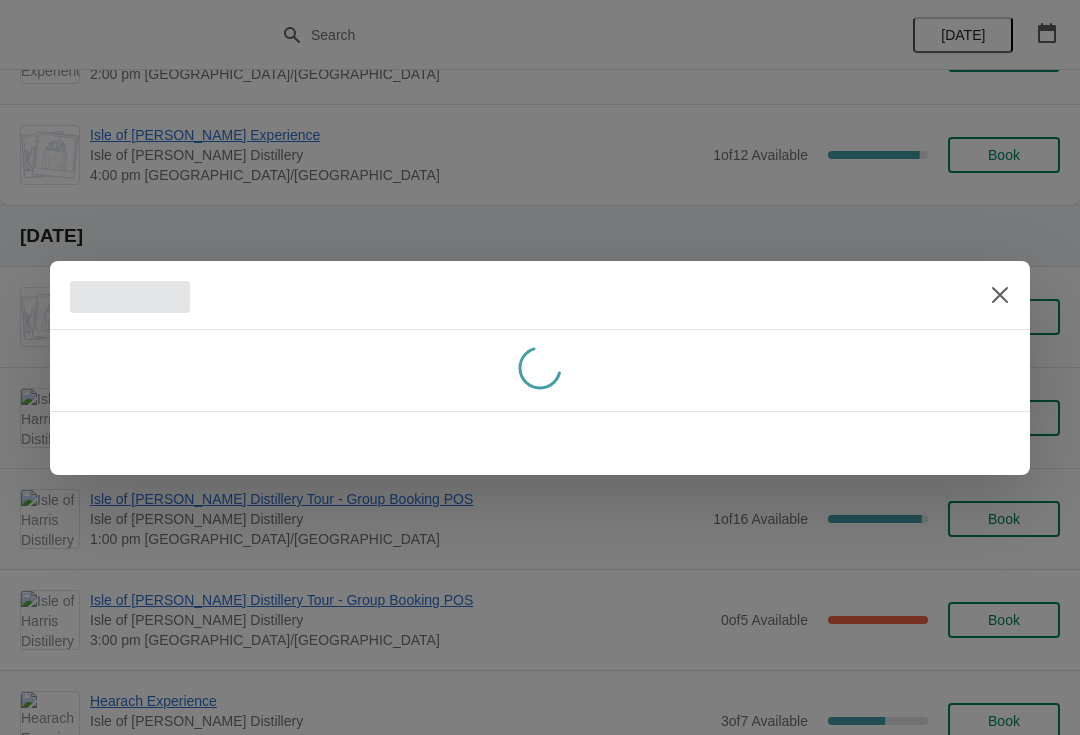 scroll, scrollTop: 0, scrollLeft: 0, axis: both 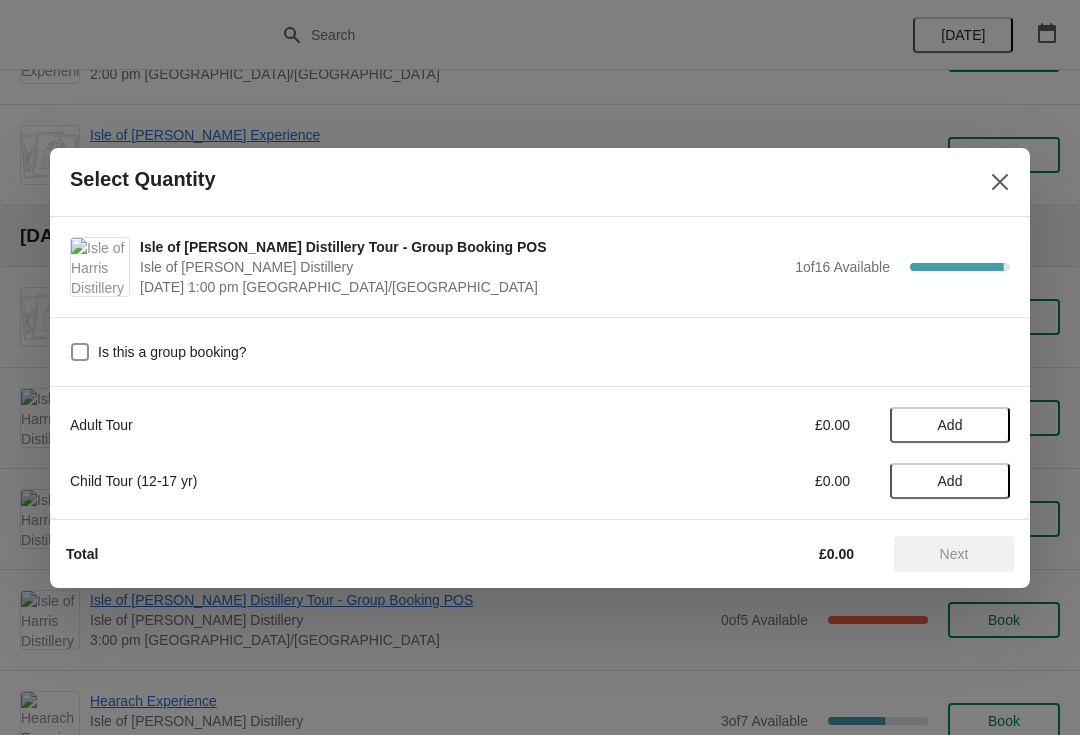 click on "Add" at bounding box center (950, 425) 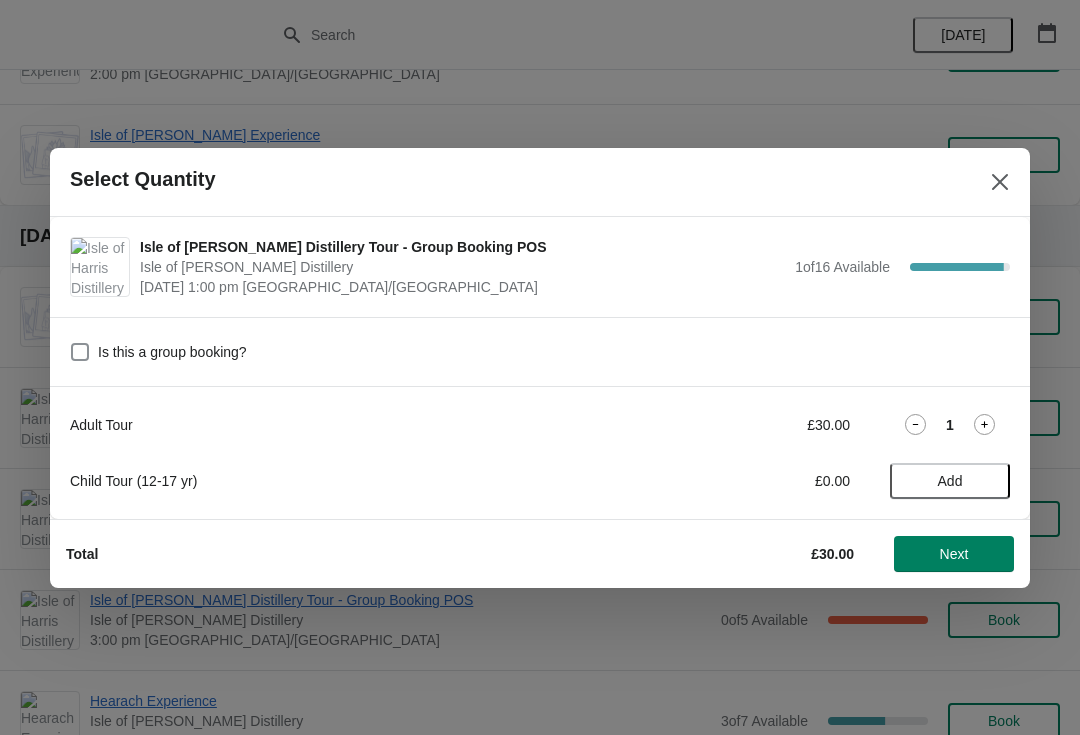 click on "Next" at bounding box center (954, 554) 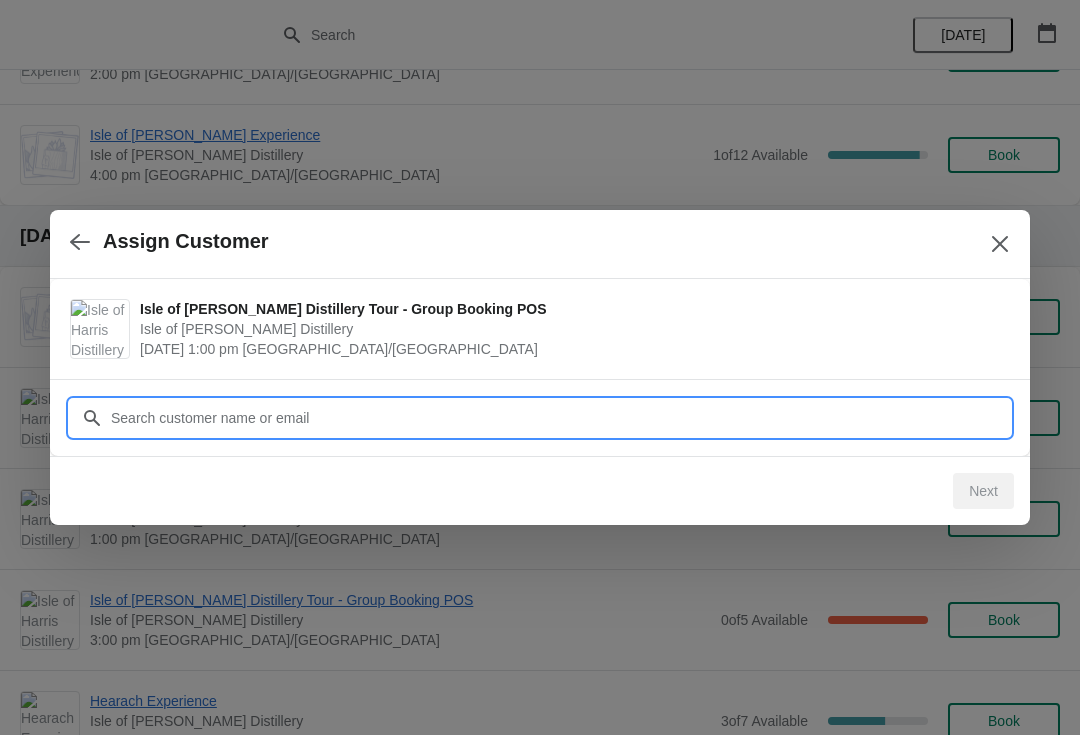 click on "Customer" at bounding box center [560, 418] 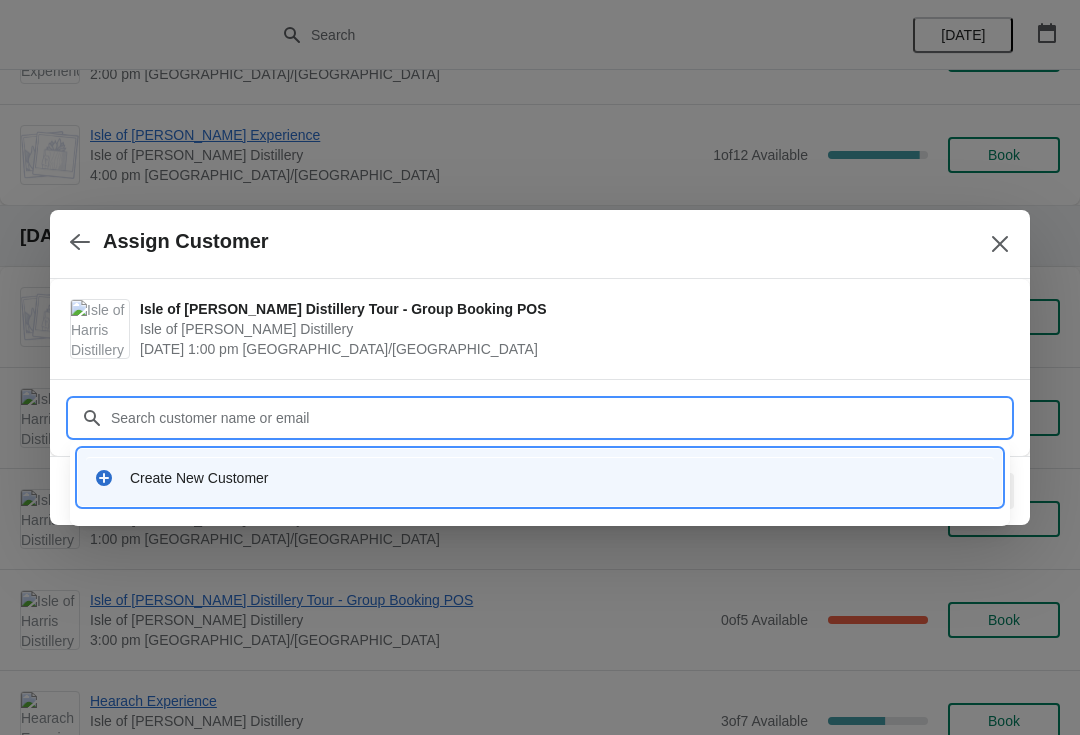 click on "Create New Customer" at bounding box center [558, 478] 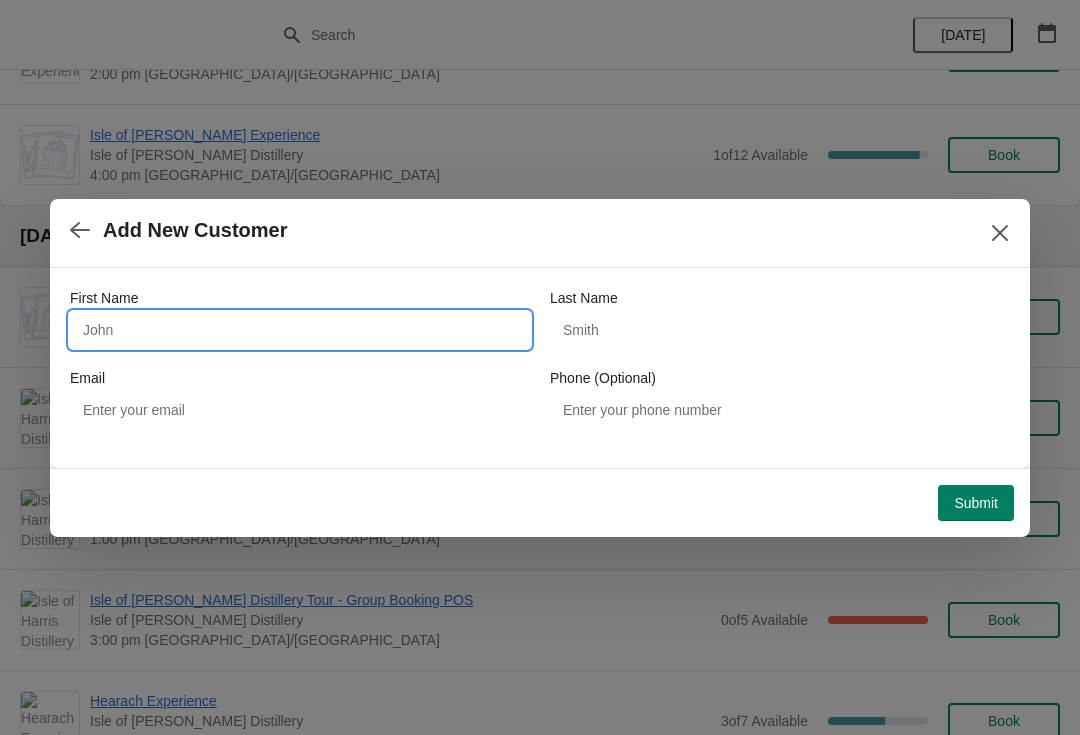 click on "First Name" at bounding box center [300, 330] 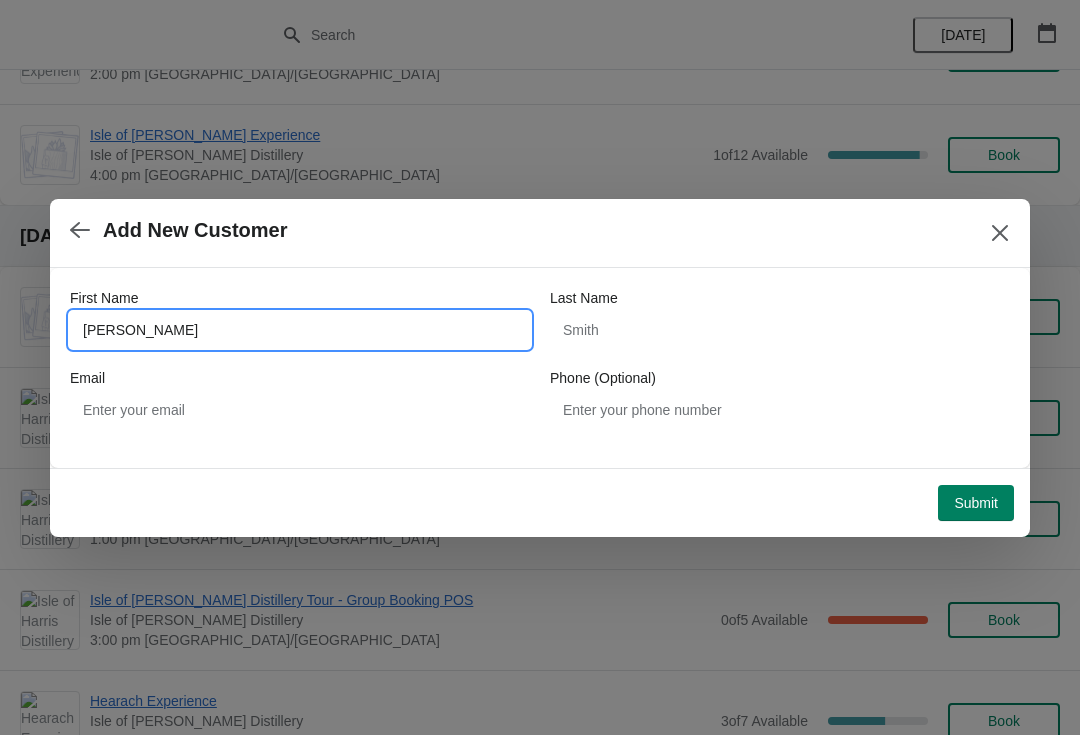 type on "[PERSON_NAME]" 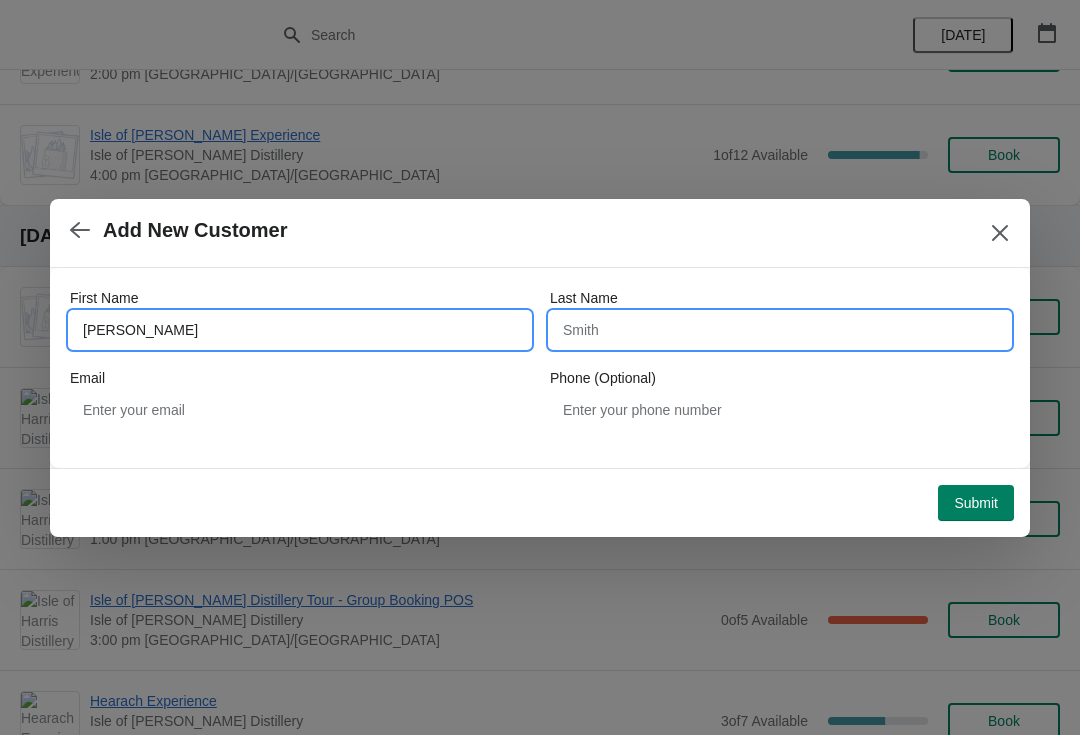 click on "Last Name" at bounding box center (780, 330) 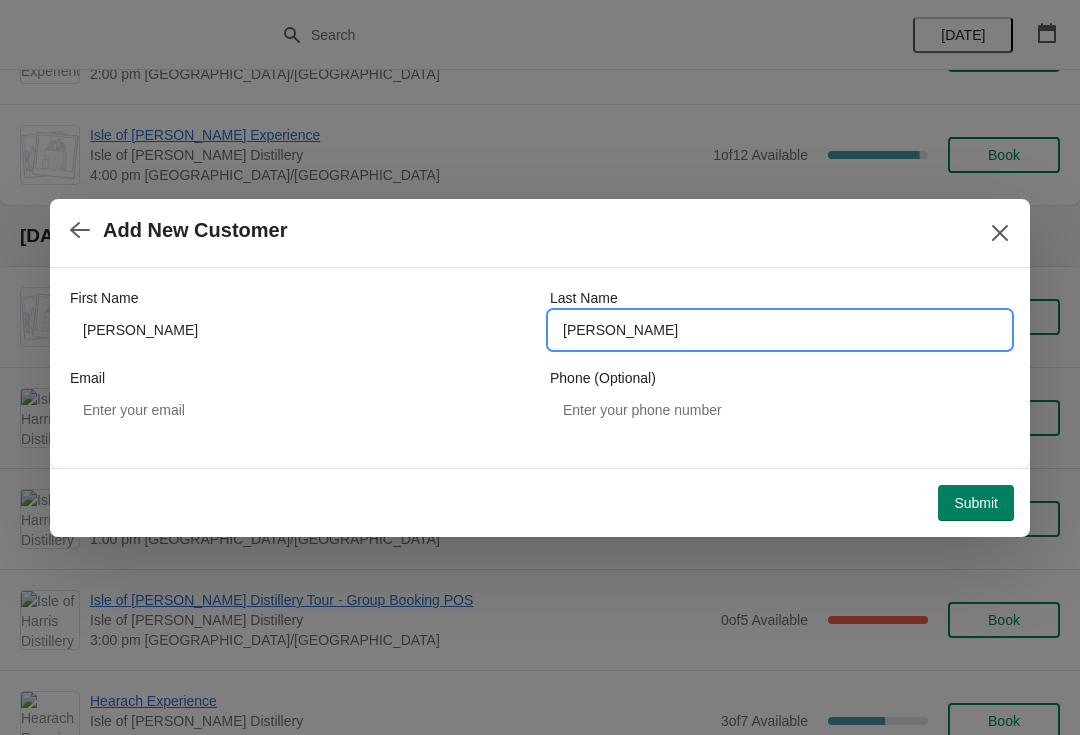 type on "[PERSON_NAME]" 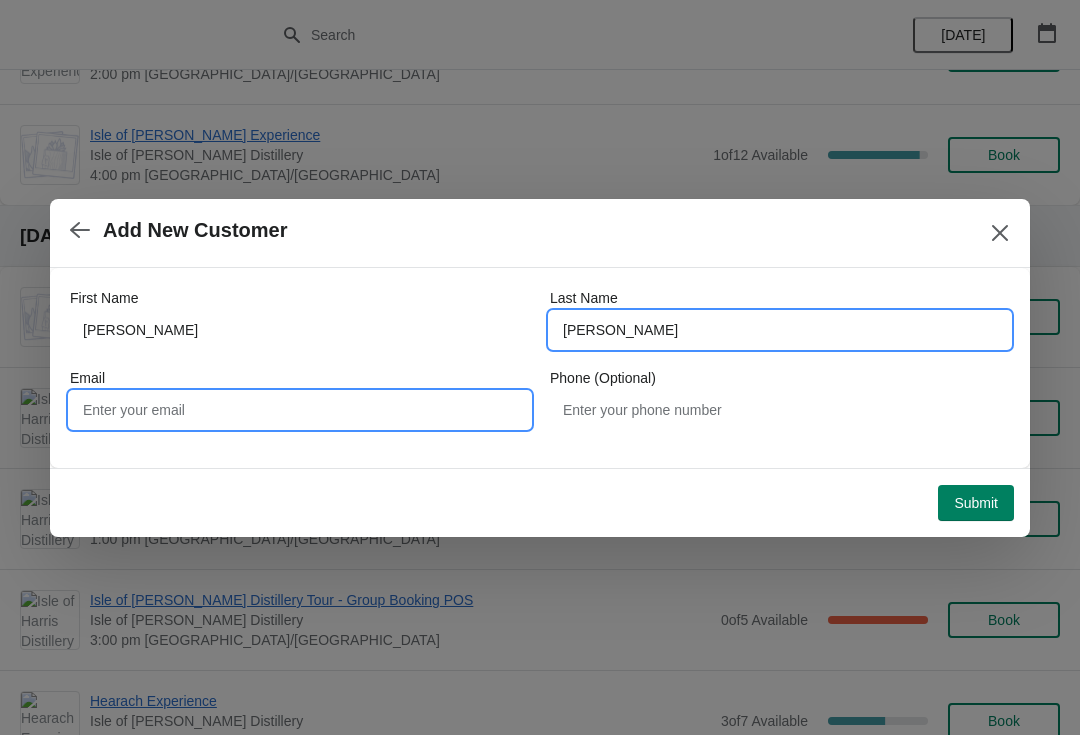 click on "Email" at bounding box center [300, 410] 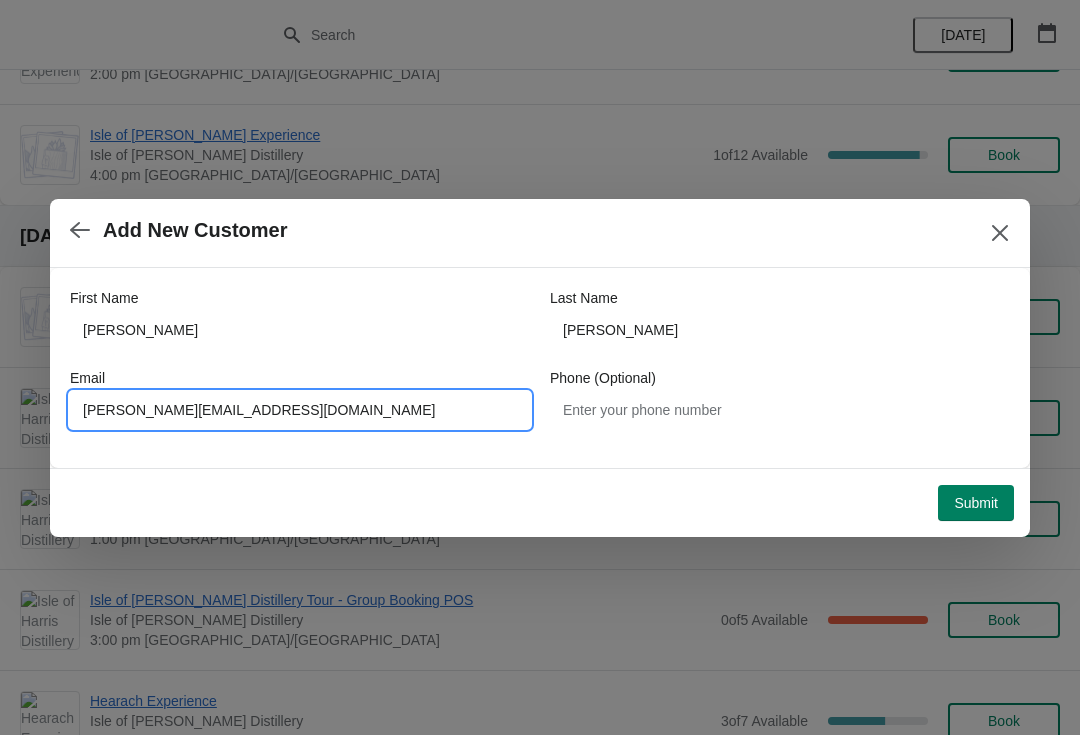 type on "[PERSON_NAME][EMAIL_ADDRESS][DOMAIN_NAME]" 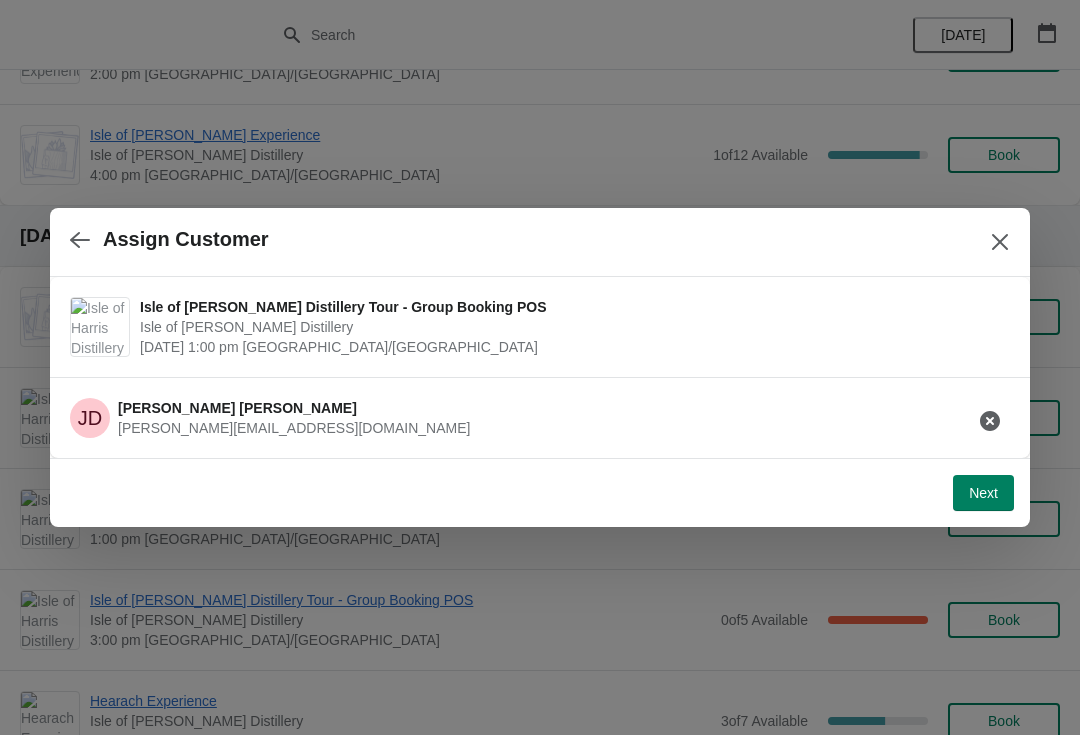 click on "Next" at bounding box center (983, 493) 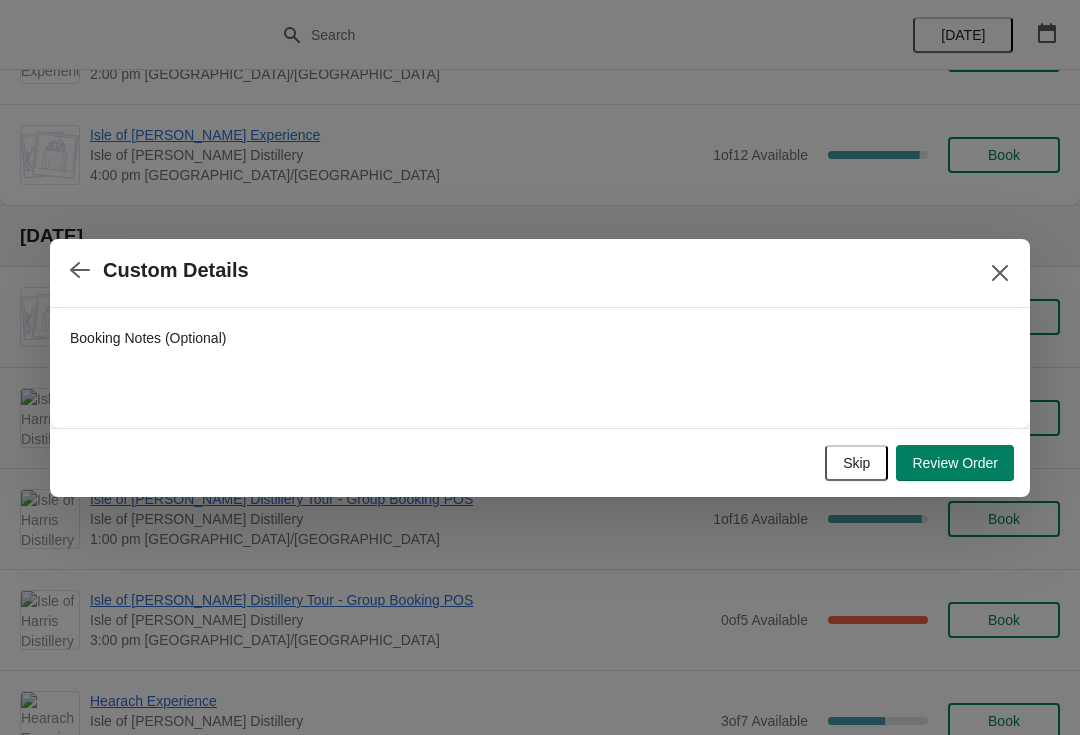 click on "Review Order" at bounding box center (955, 463) 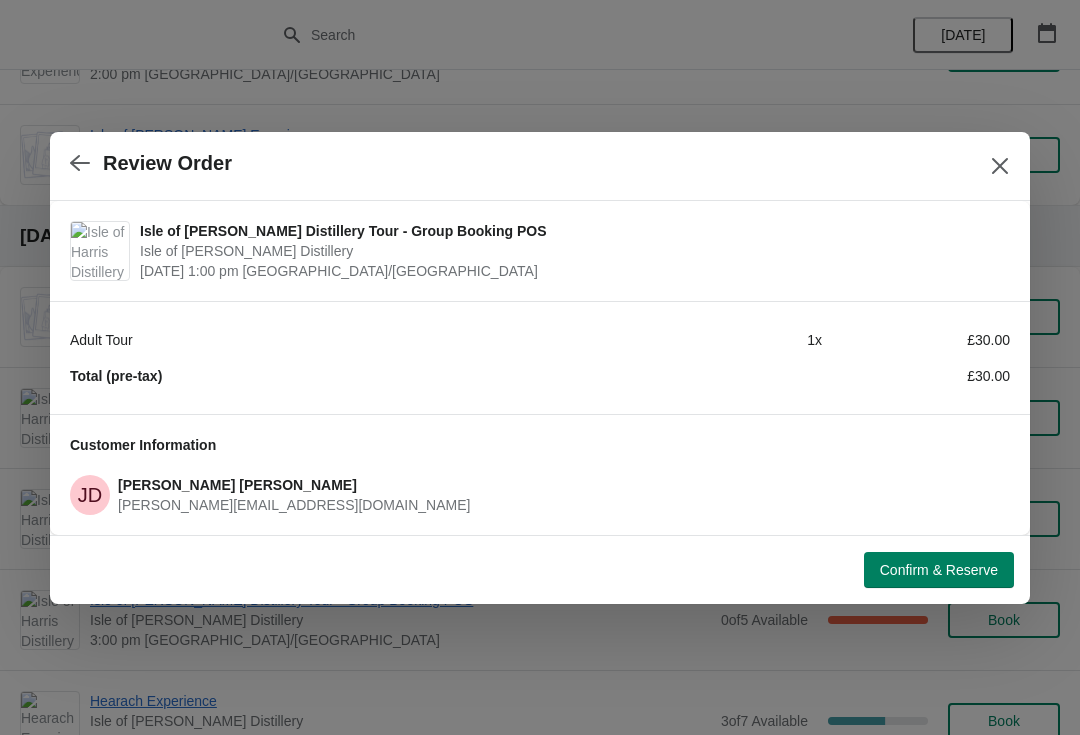 click on "Confirm & Reserve" at bounding box center (939, 570) 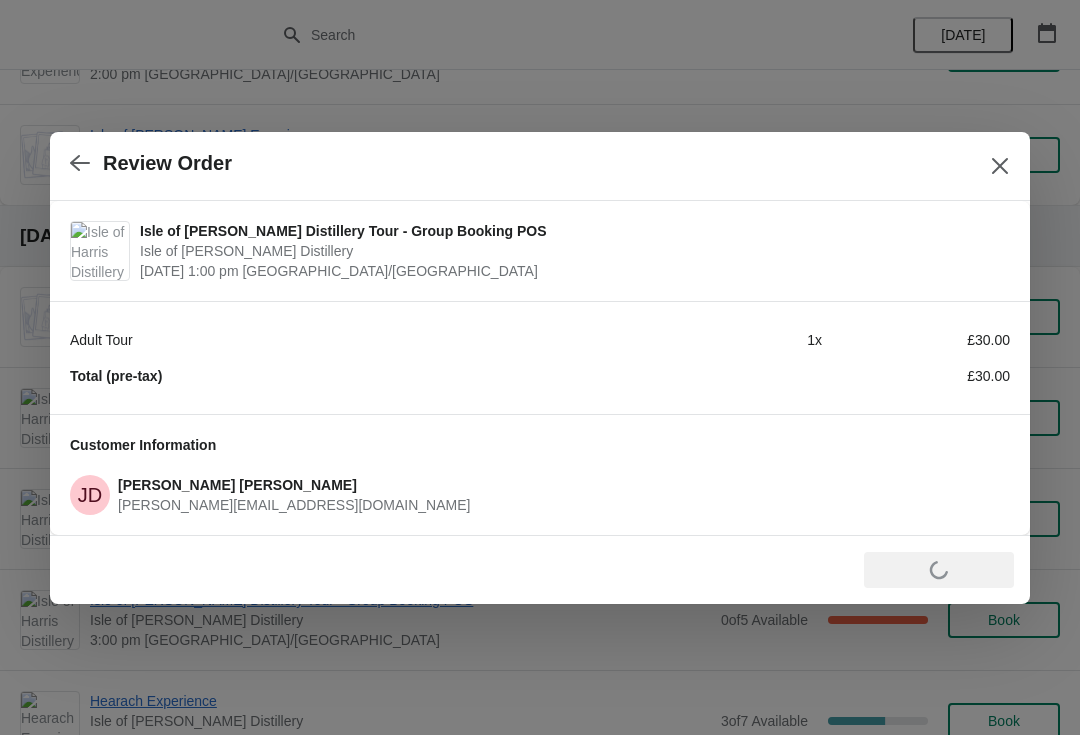 scroll, scrollTop: 484, scrollLeft: 0, axis: vertical 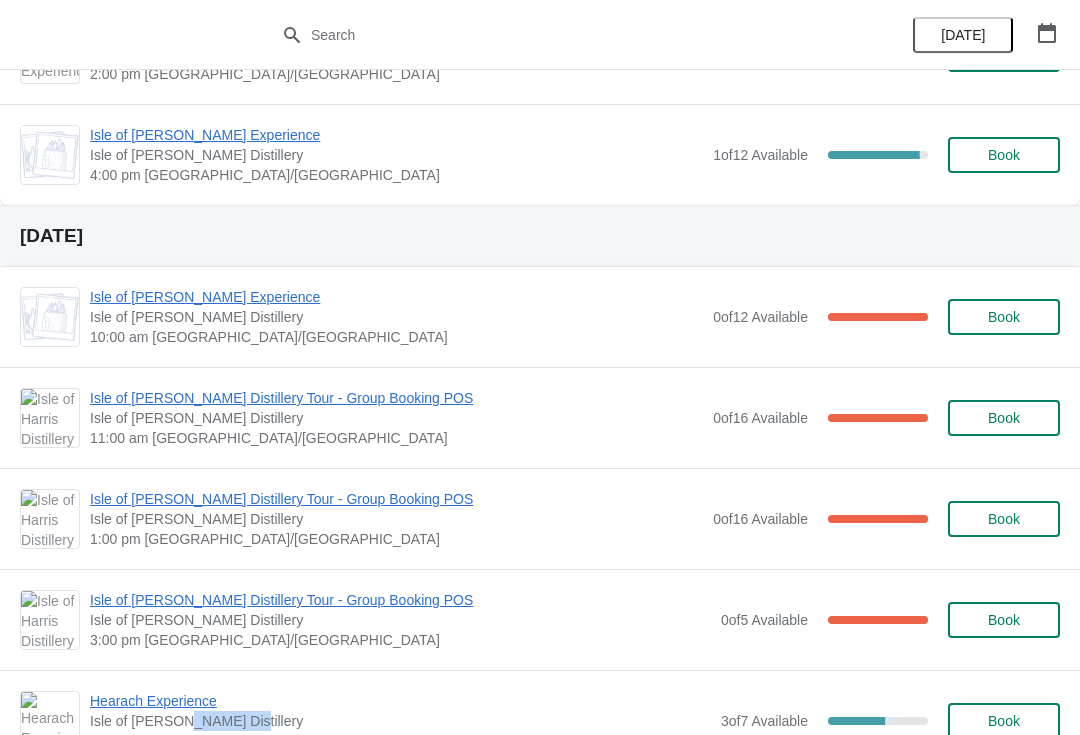 click on "Hearach Experience [GEOGRAPHIC_DATA][PERSON_NAME] 3:00 pm [GEOGRAPHIC_DATA]/[GEOGRAPHIC_DATA] 3  of  7   Available 57.14285714285714 % Book" at bounding box center (540, 720) 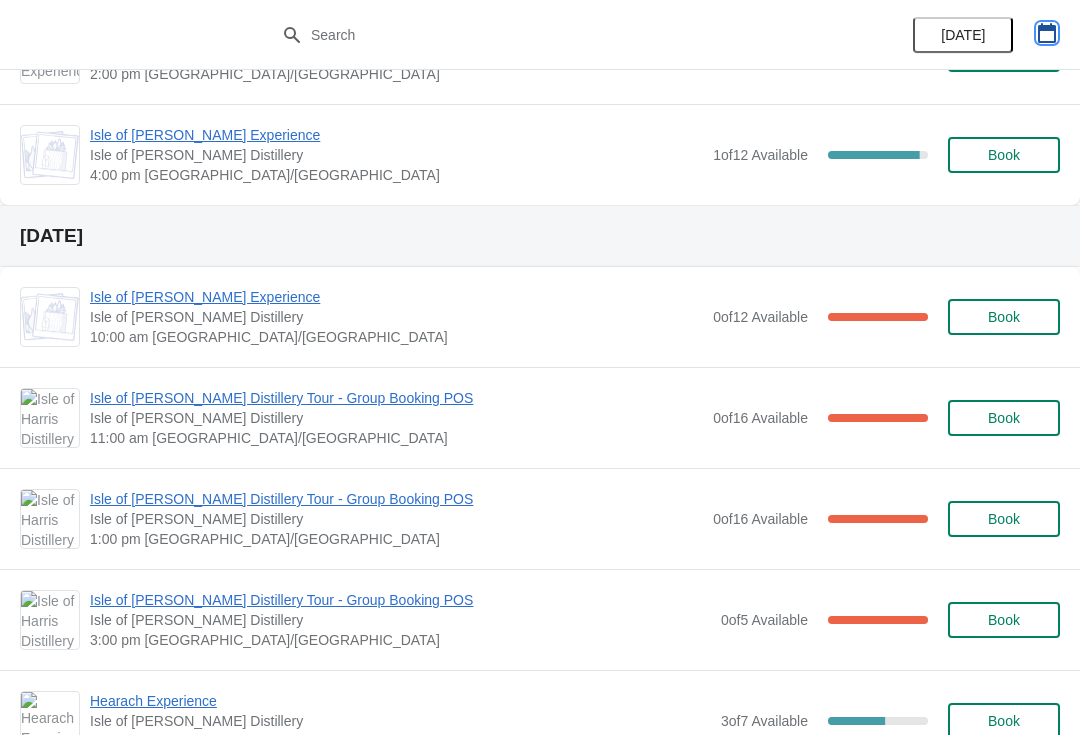 click 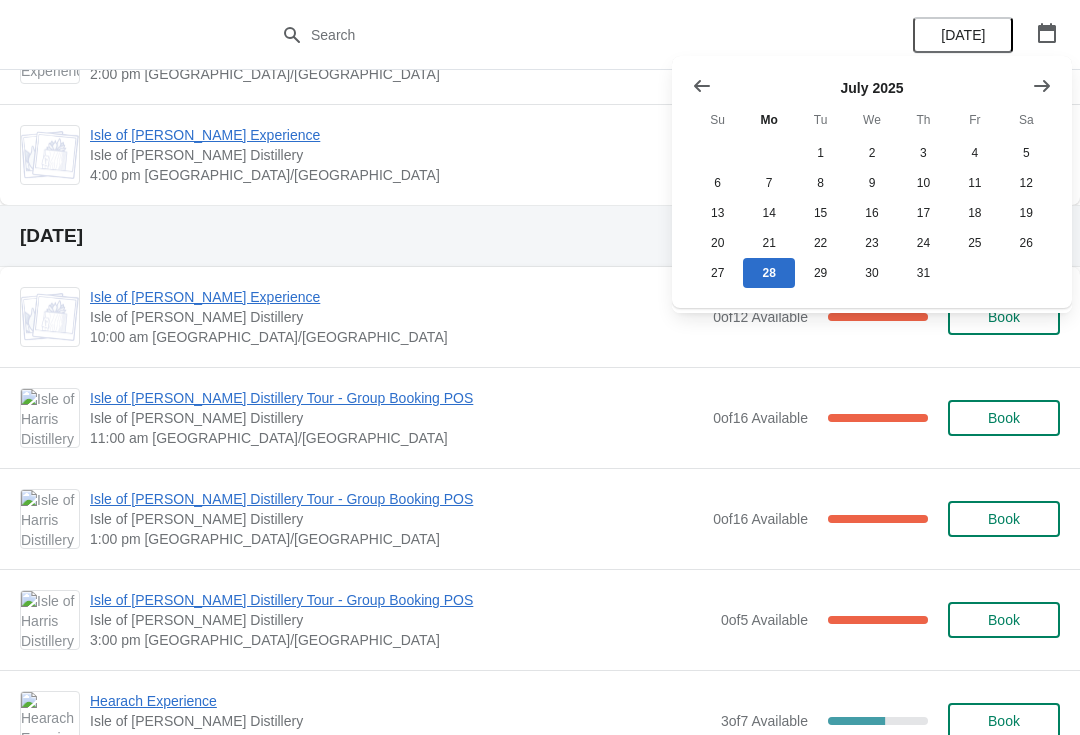 click 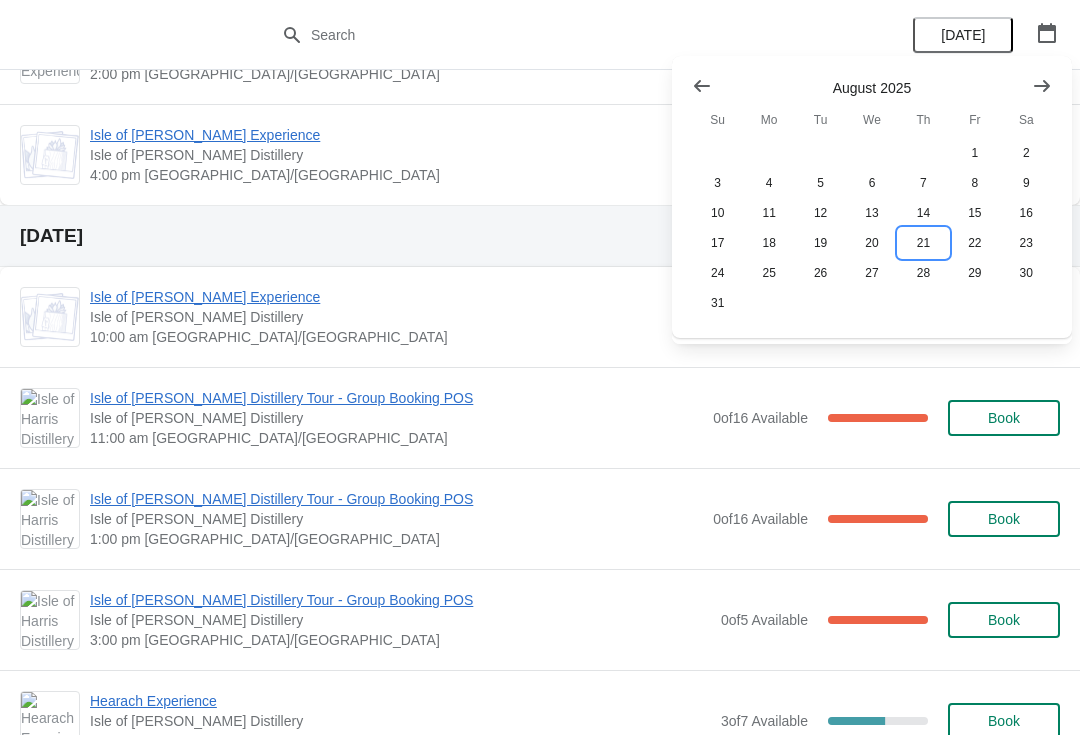 click on "21" at bounding box center [923, 243] 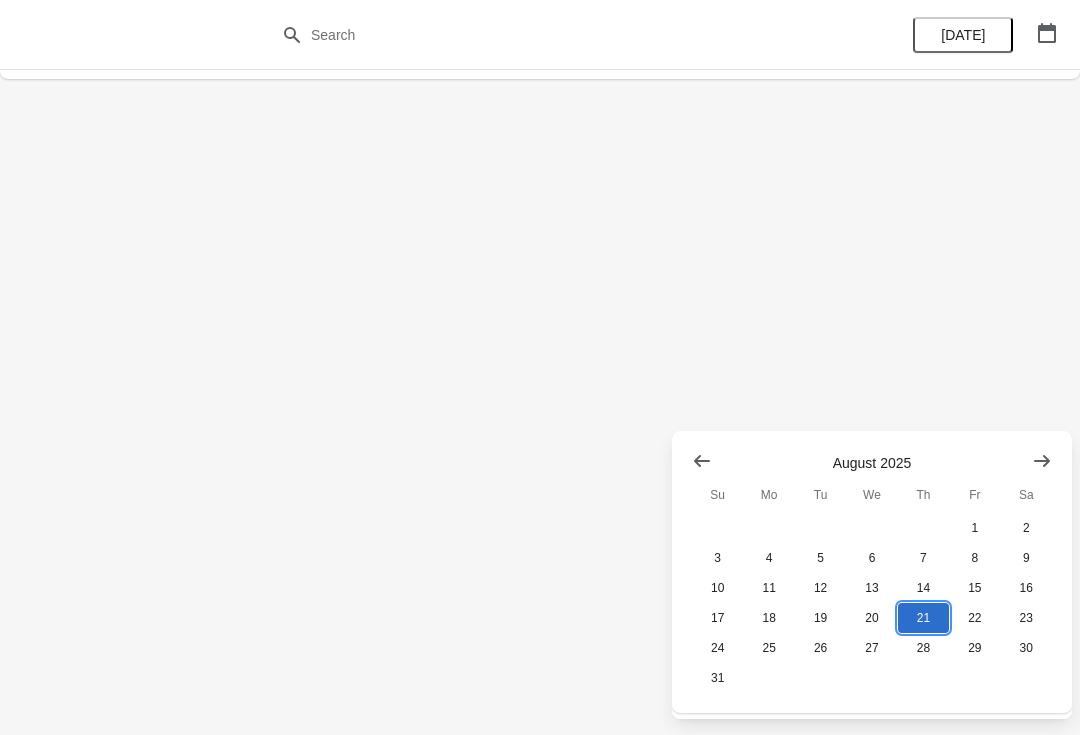 scroll, scrollTop: 0, scrollLeft: 0, axis: both 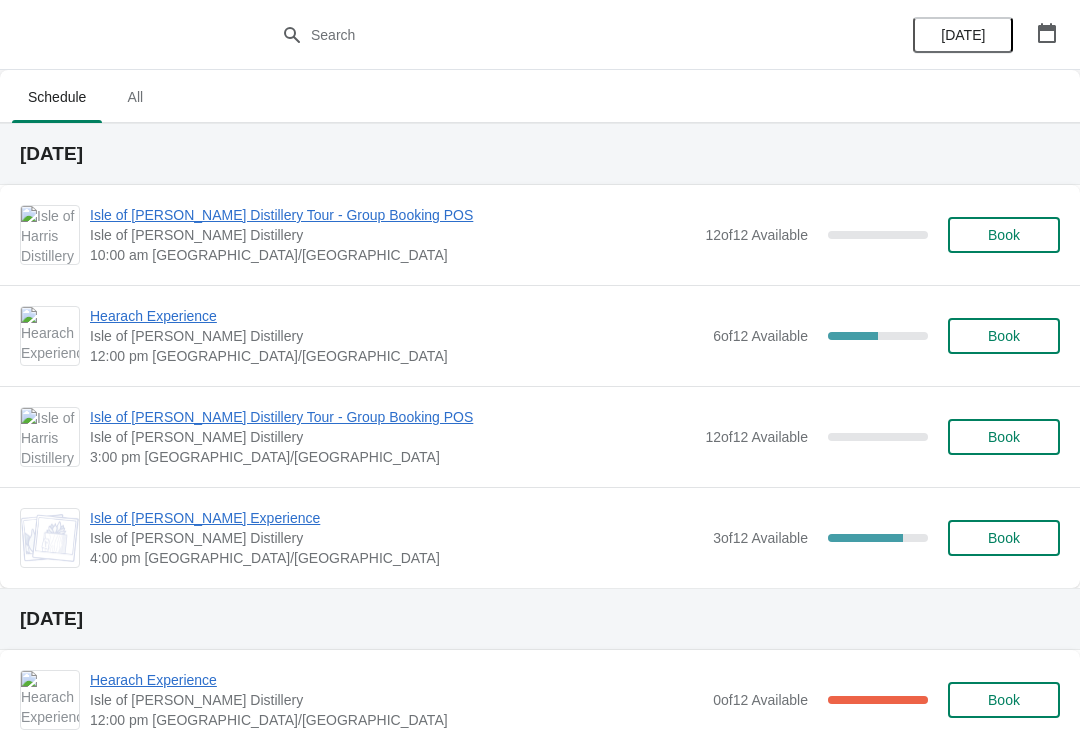 click on "Book" at bounding box center (1004, 235) 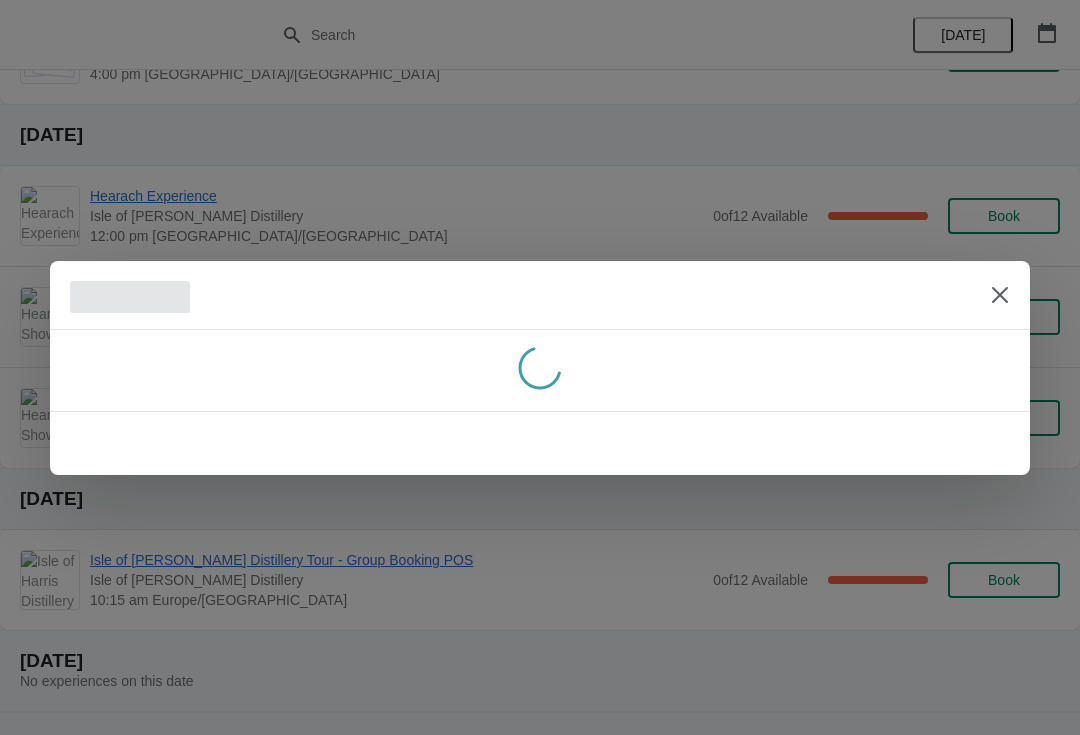 scroll, scrollTop: 0, scrollLeft: 0, axis: both 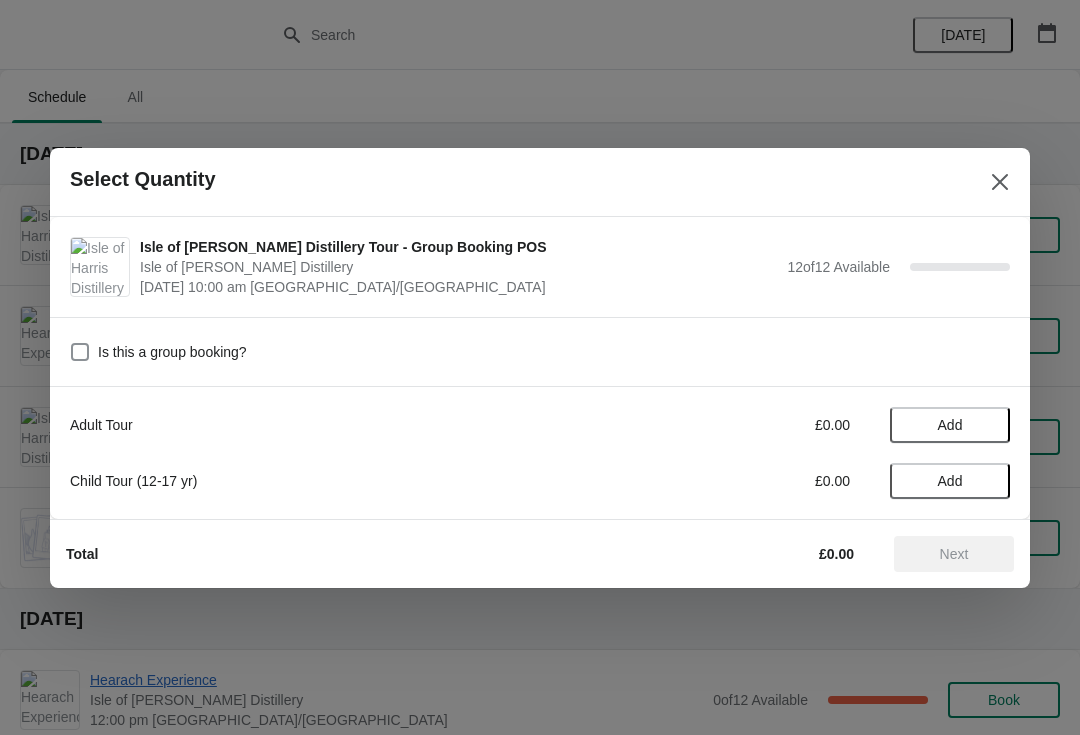 click on "Add" at bounding box center (950, 425) 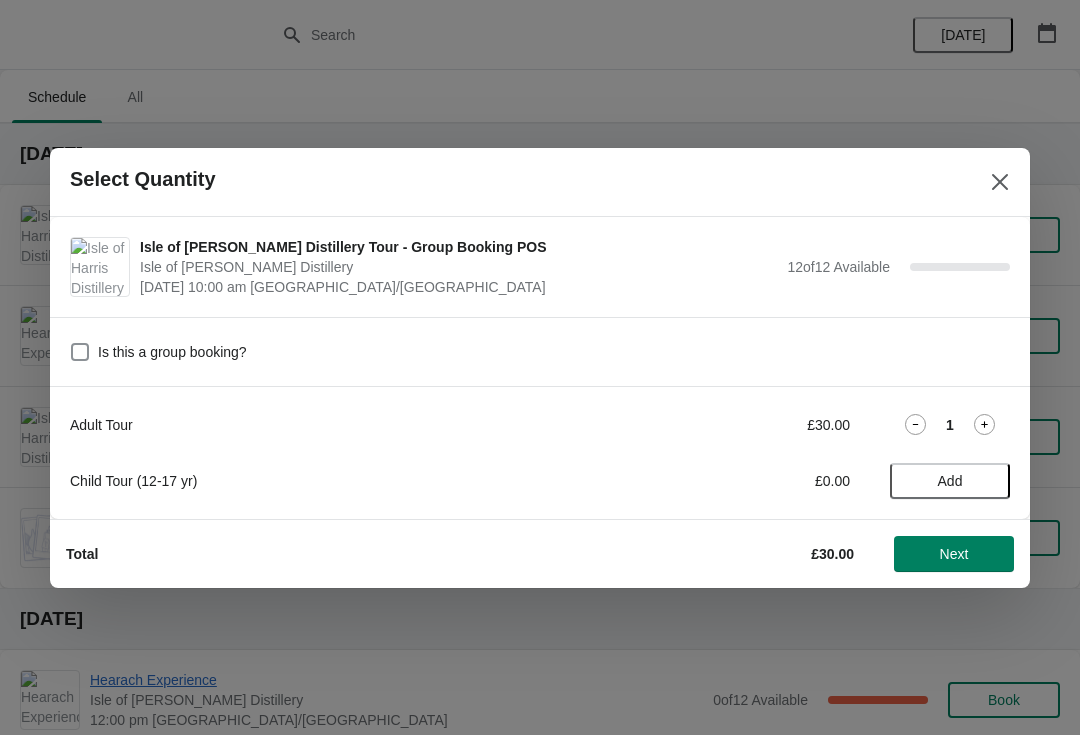 click 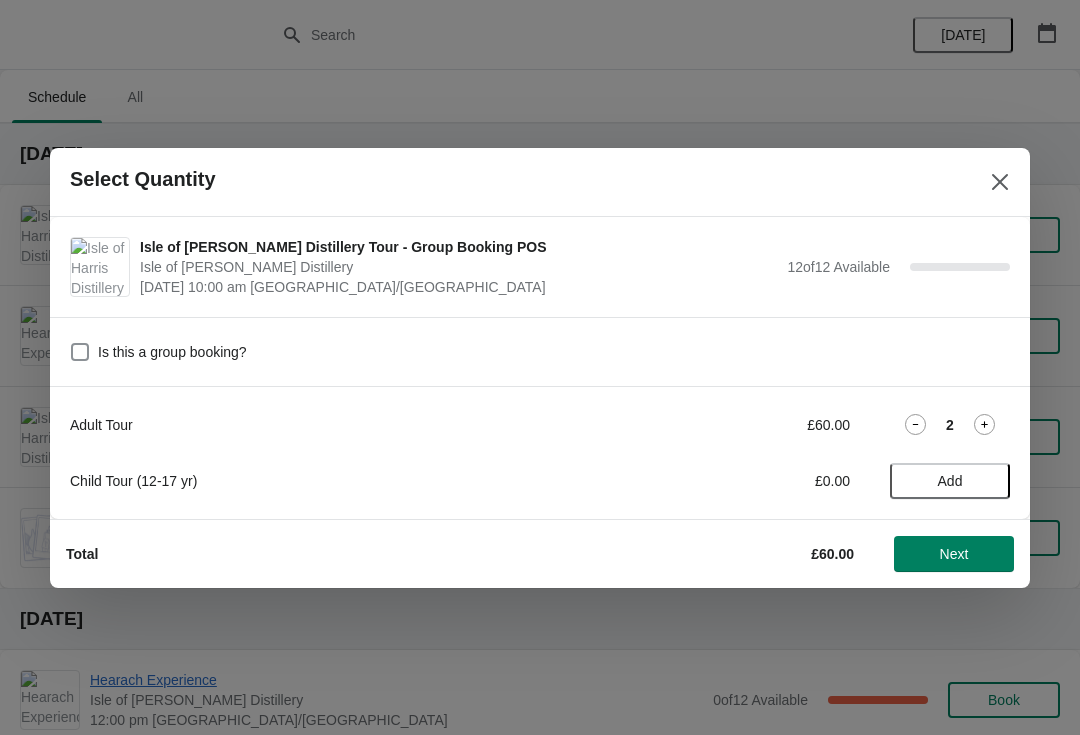 click 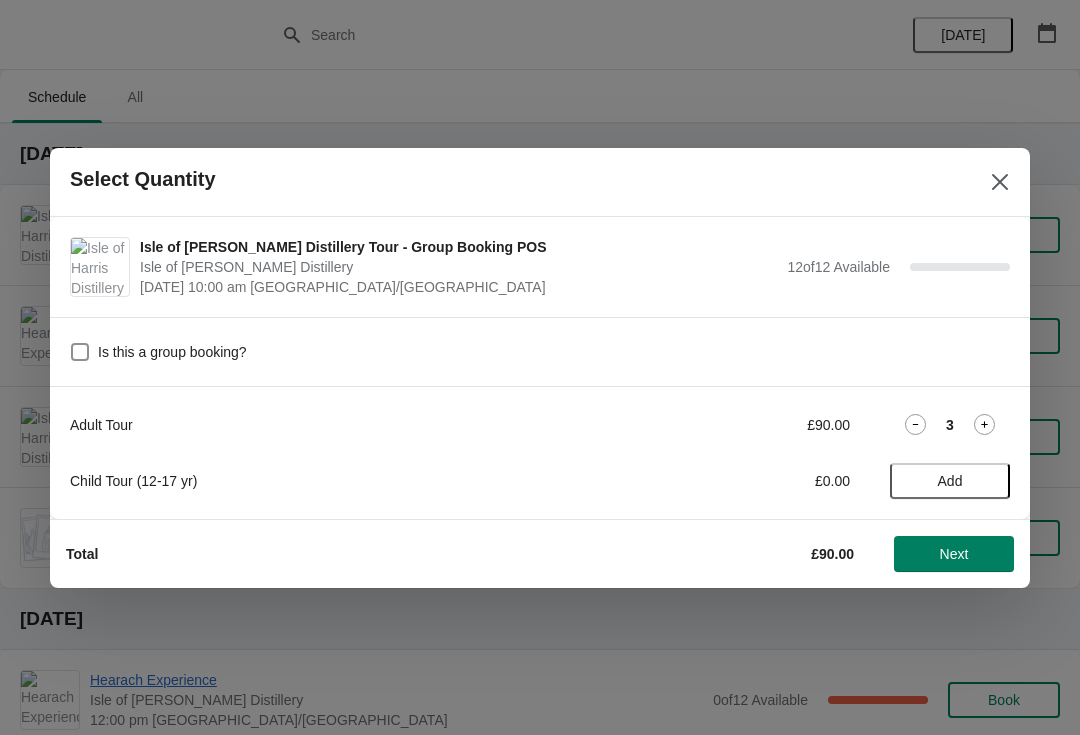 click 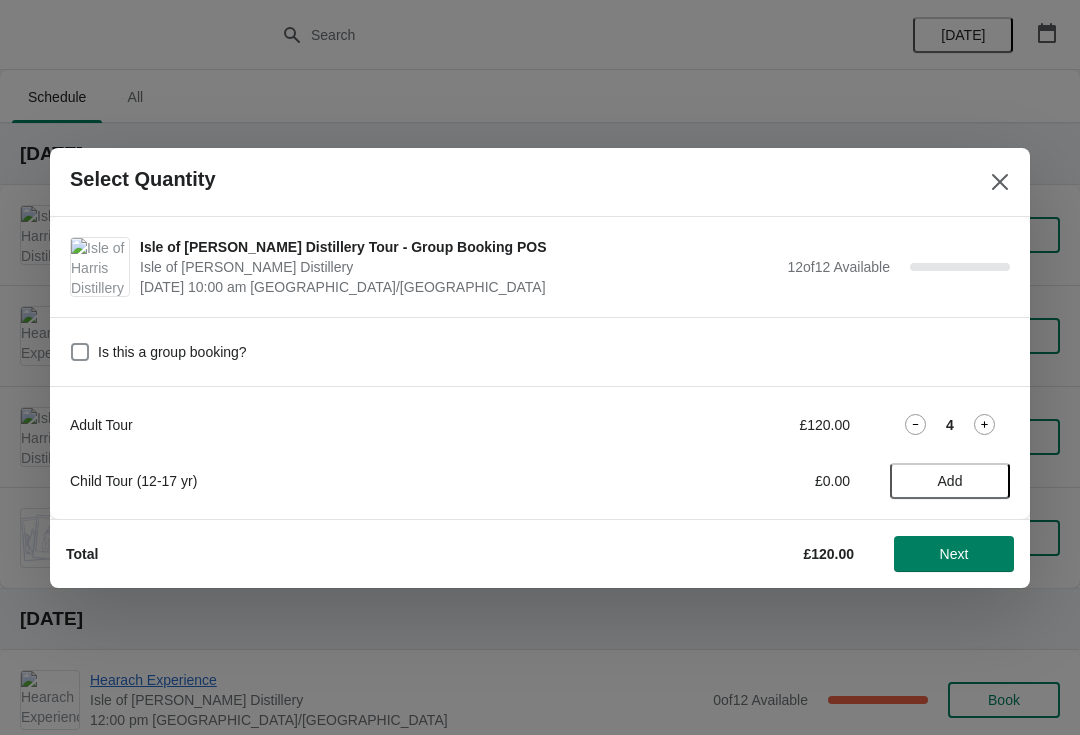 click 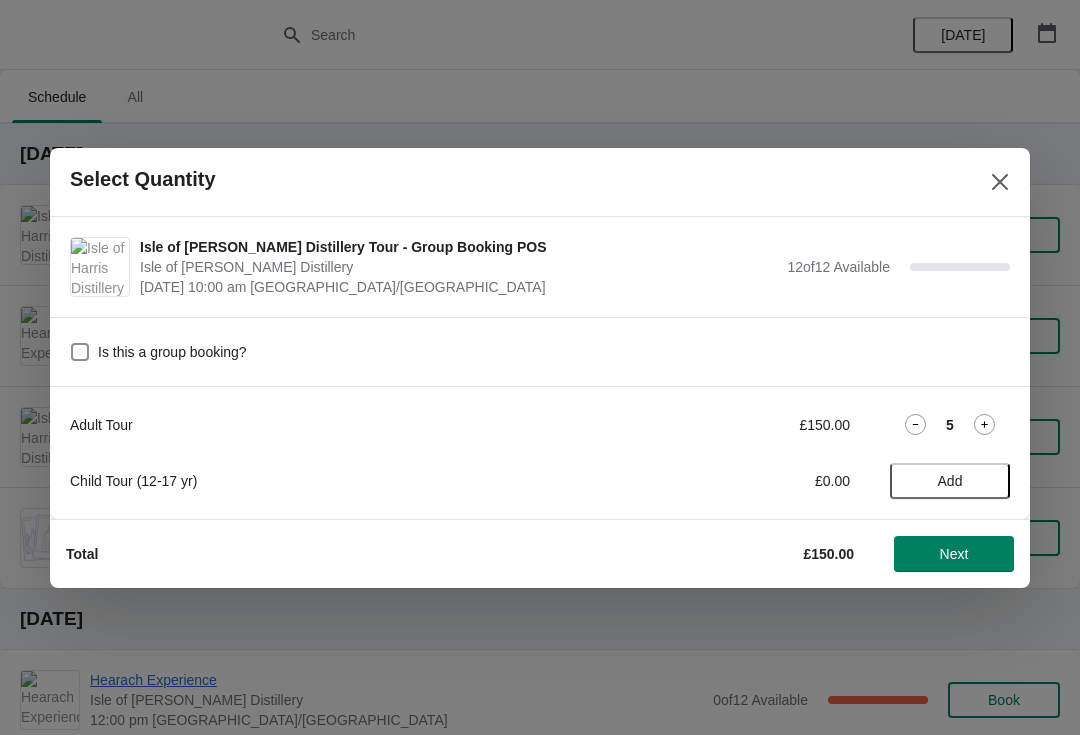 click 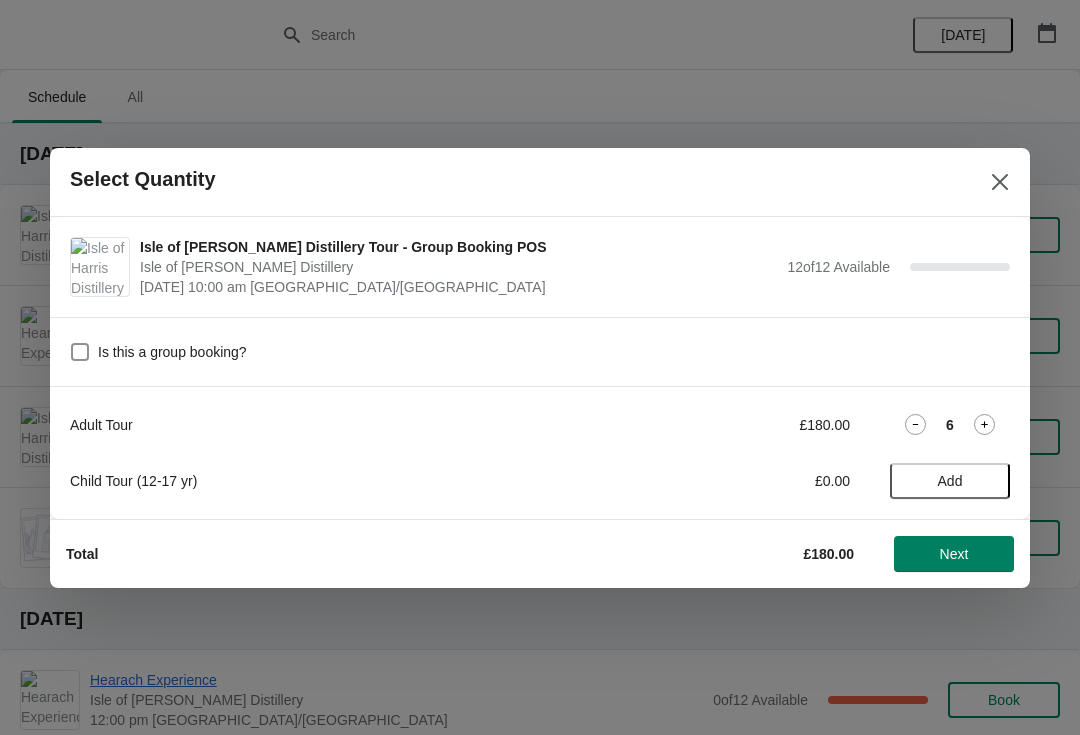 click 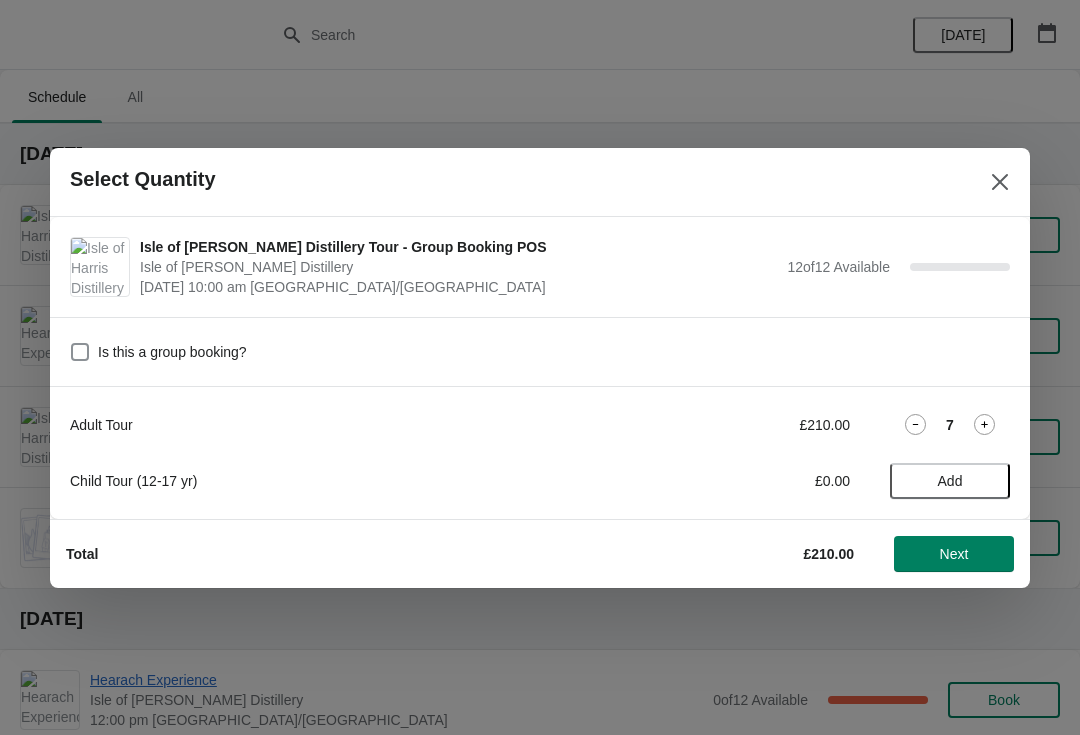 click 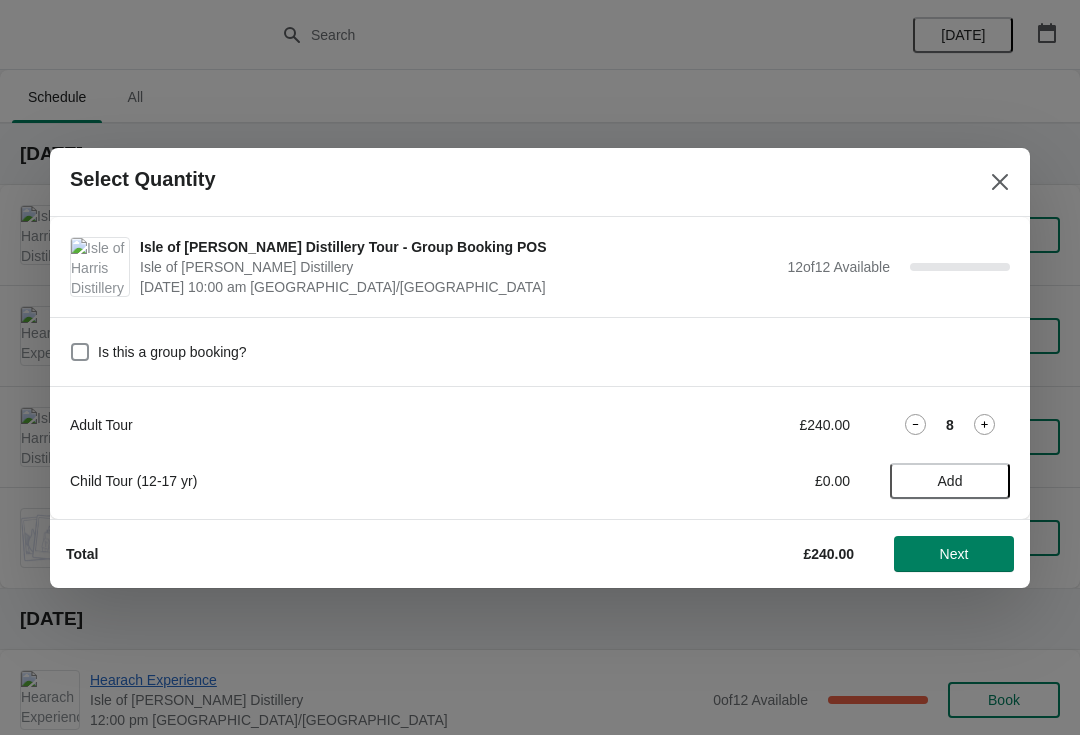 click 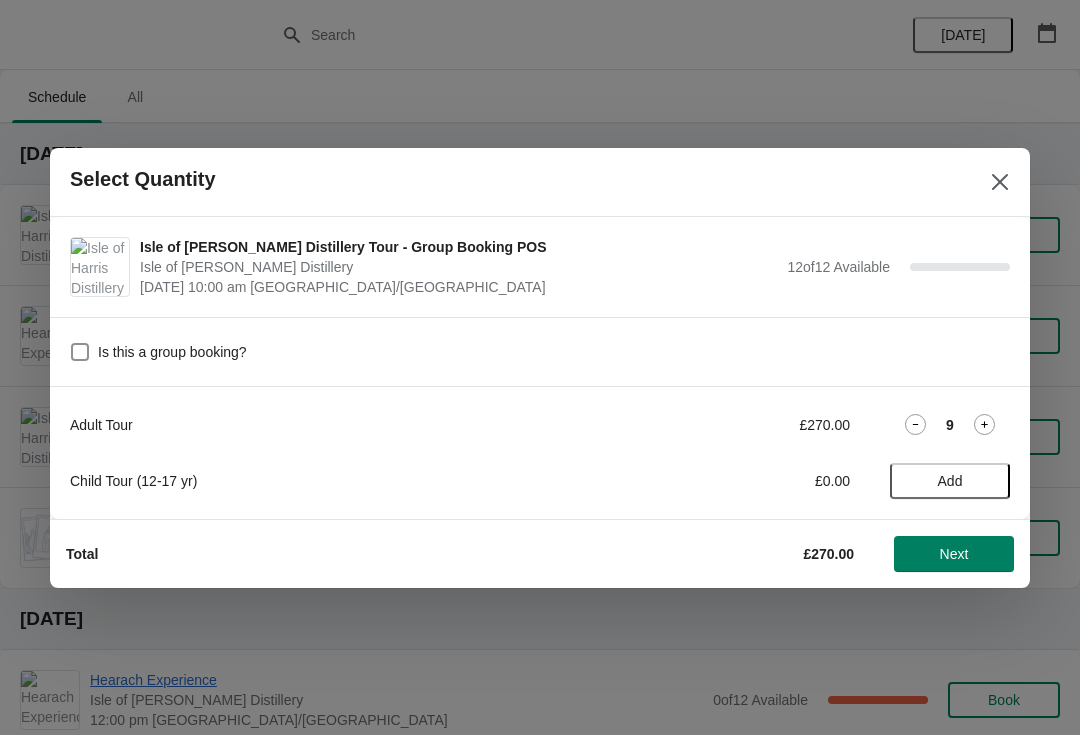 click 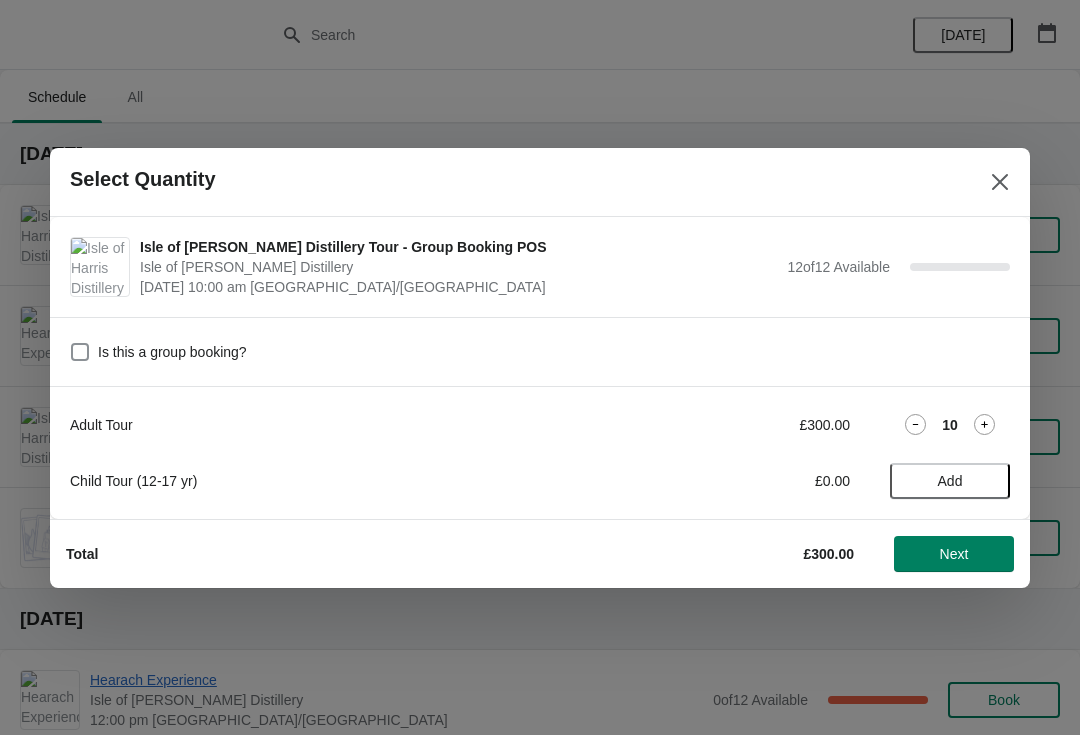 click 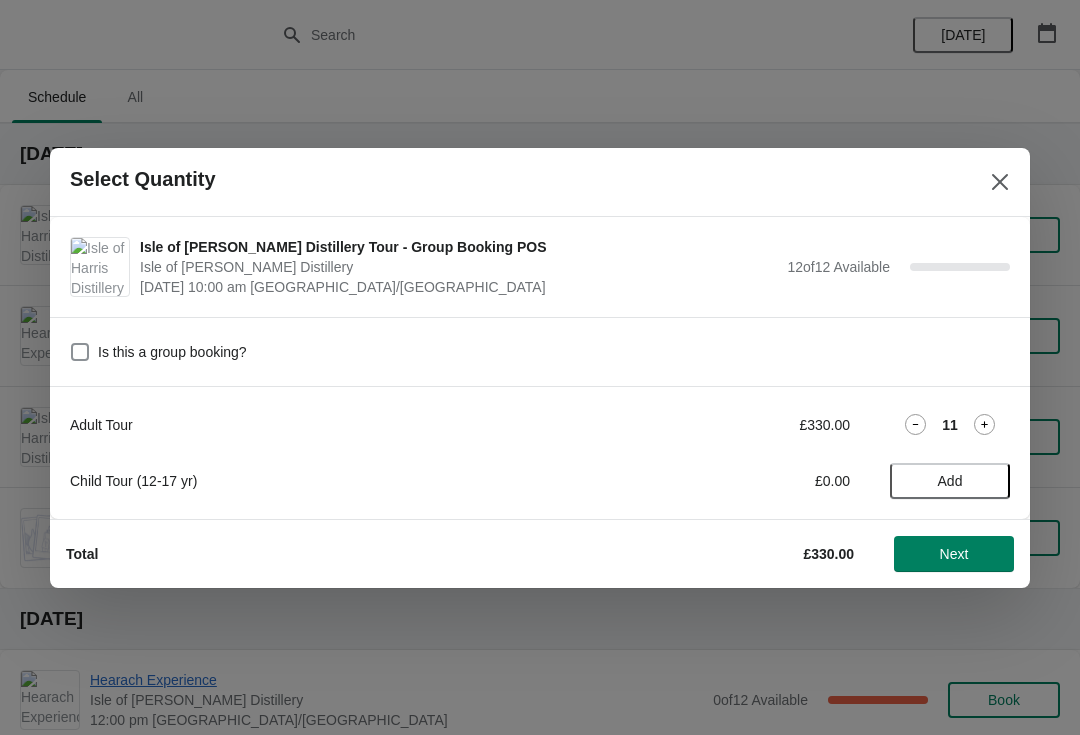 click 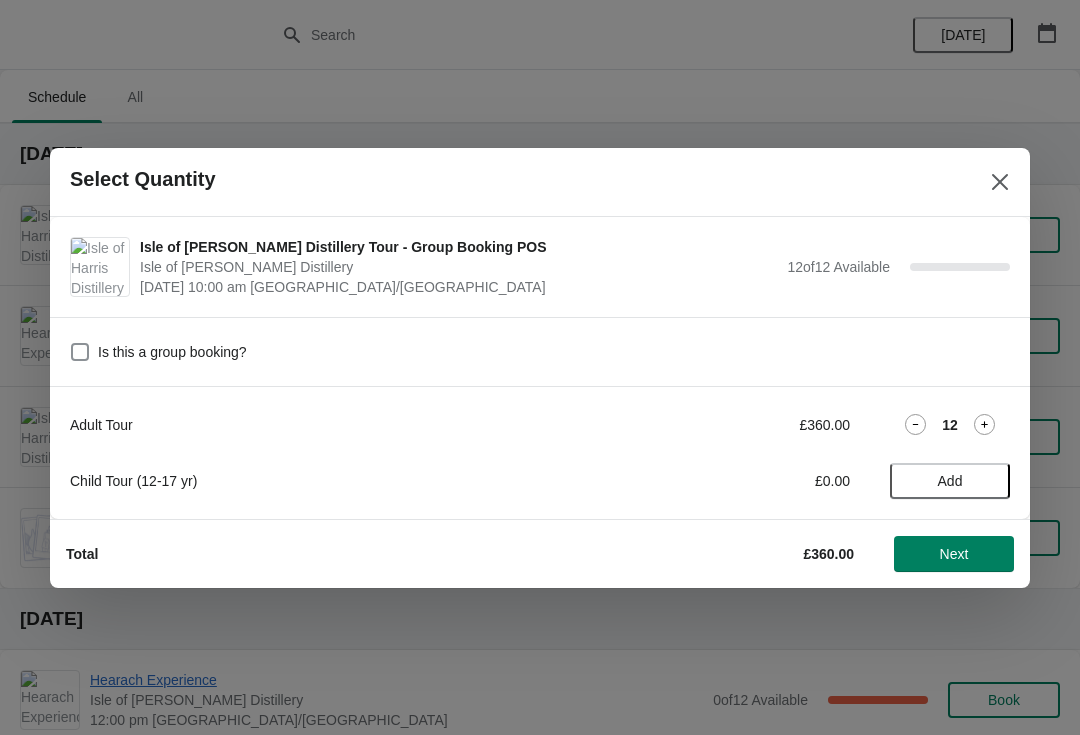 click on "Next" at bounding box center [954, 554] 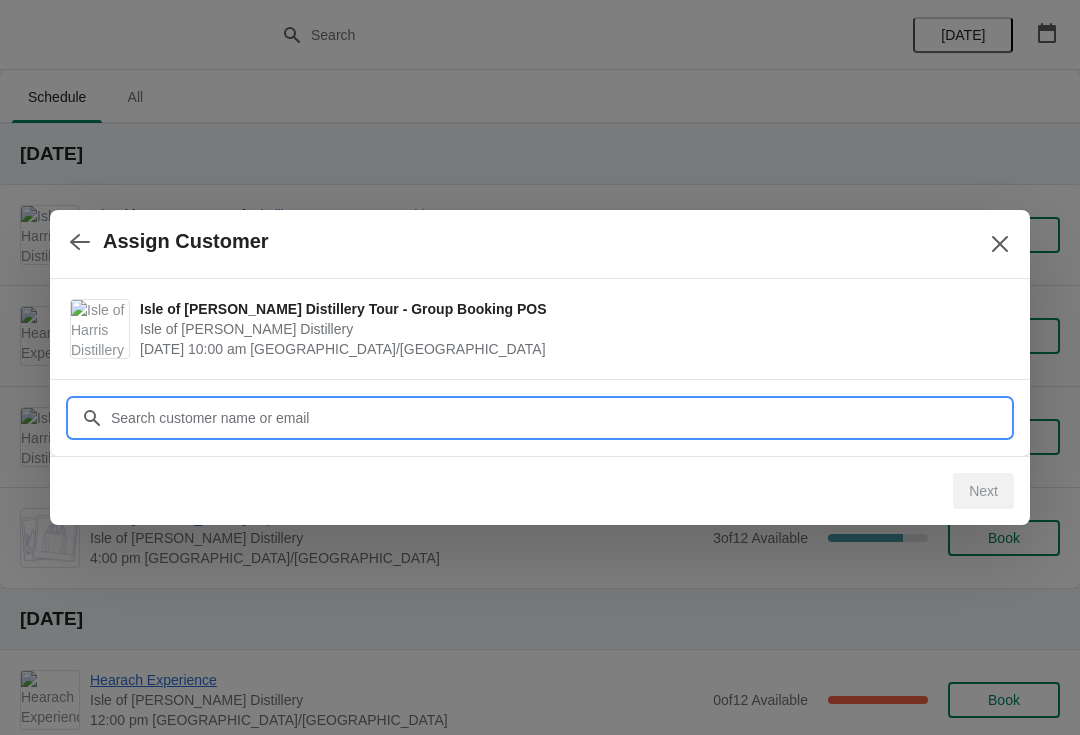 click on "Customer" at bounding box center [560, 418] 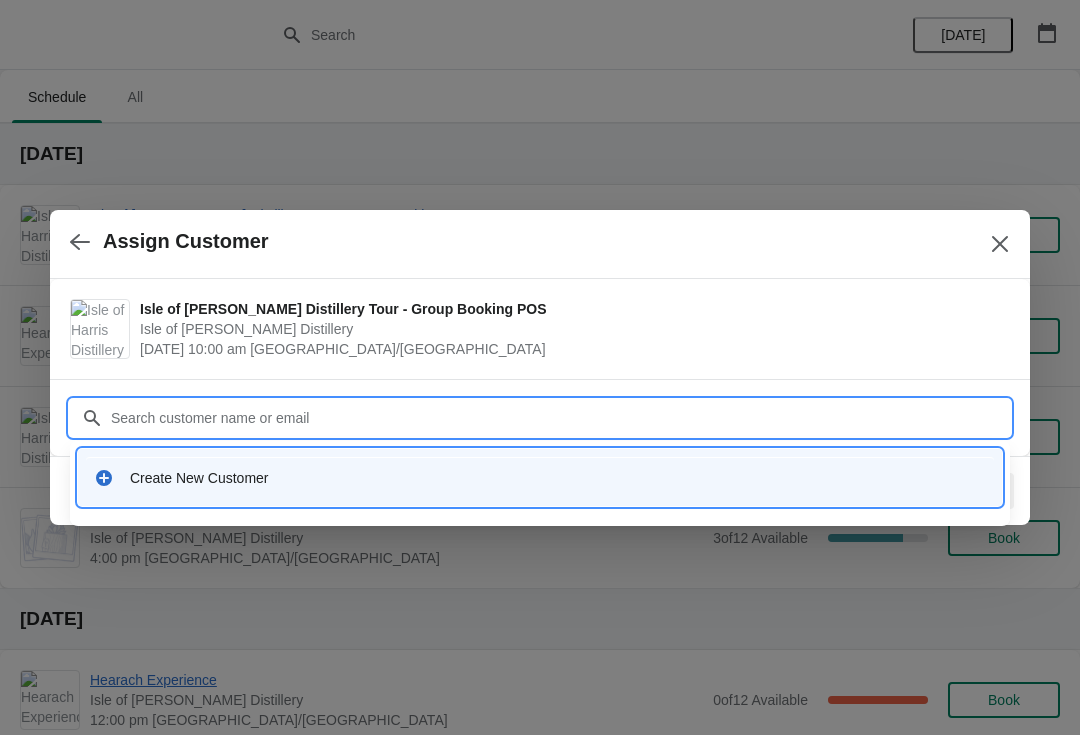 click on "Create New Customer" at bounding box center [558, 478] 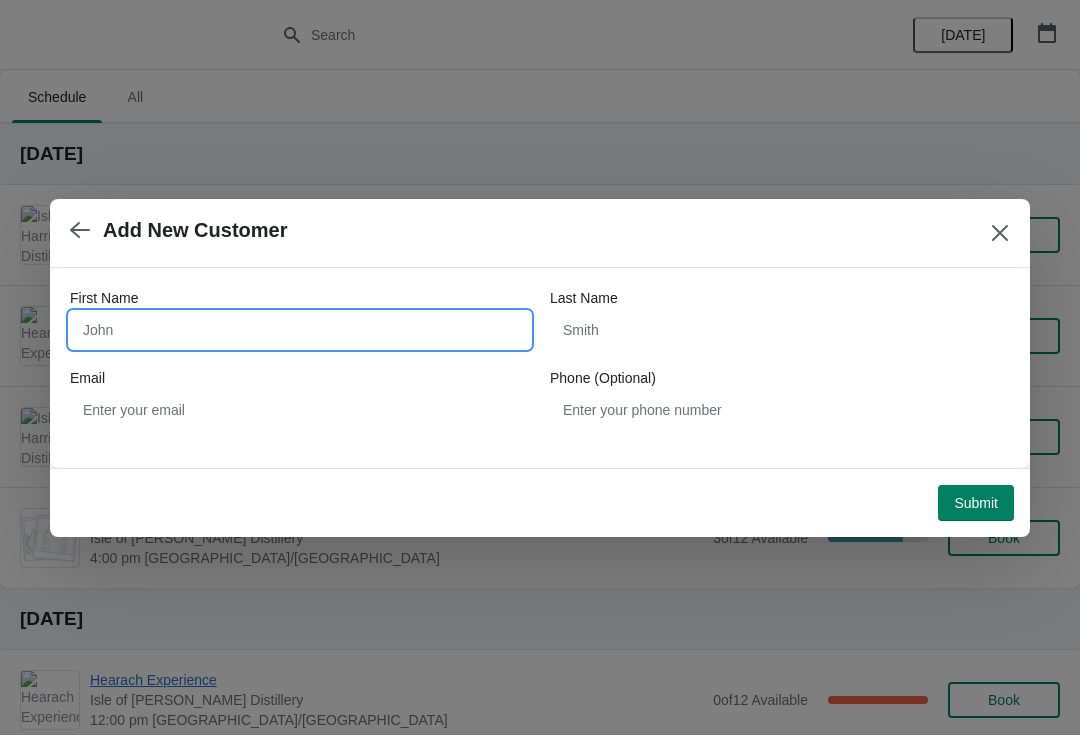 click on "First Name" at bounding box center (300, 330) 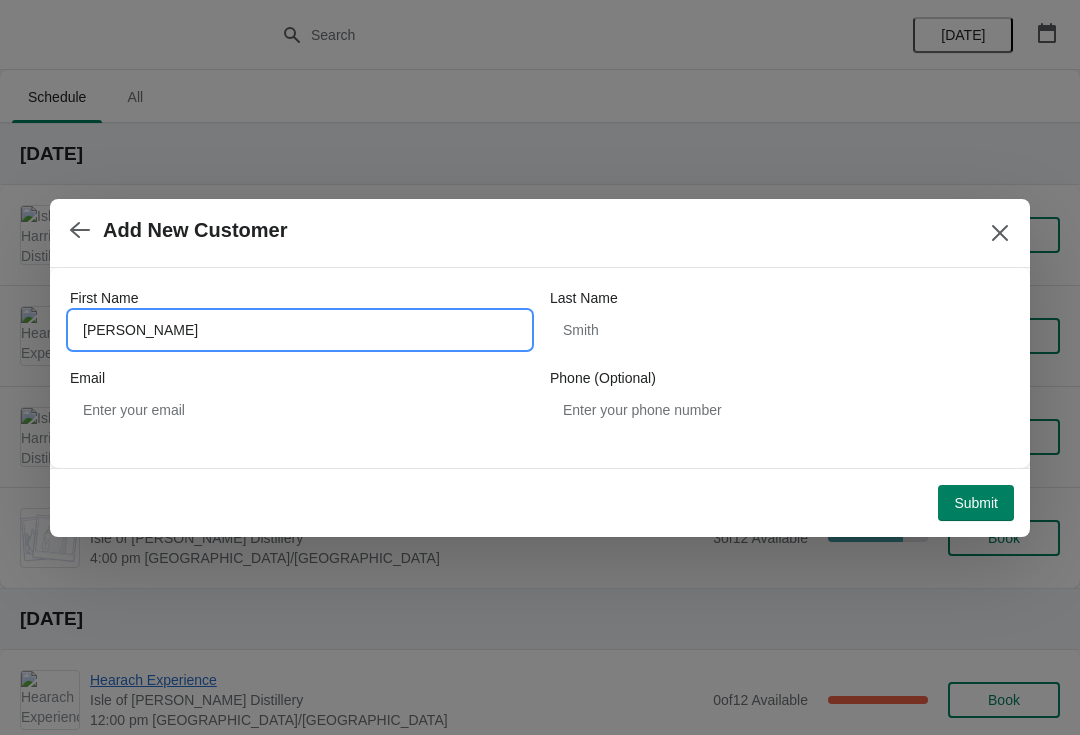 type on "[PERSON_NAME]" 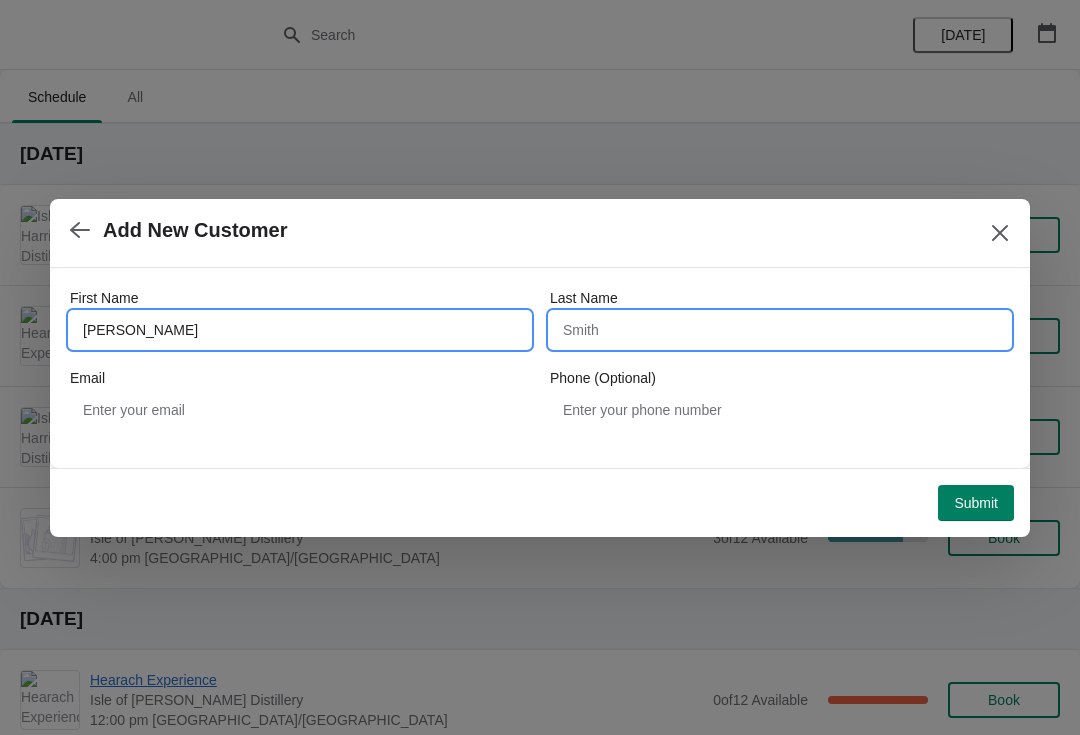 click on "Last Name" at bounding box center (780, 330) 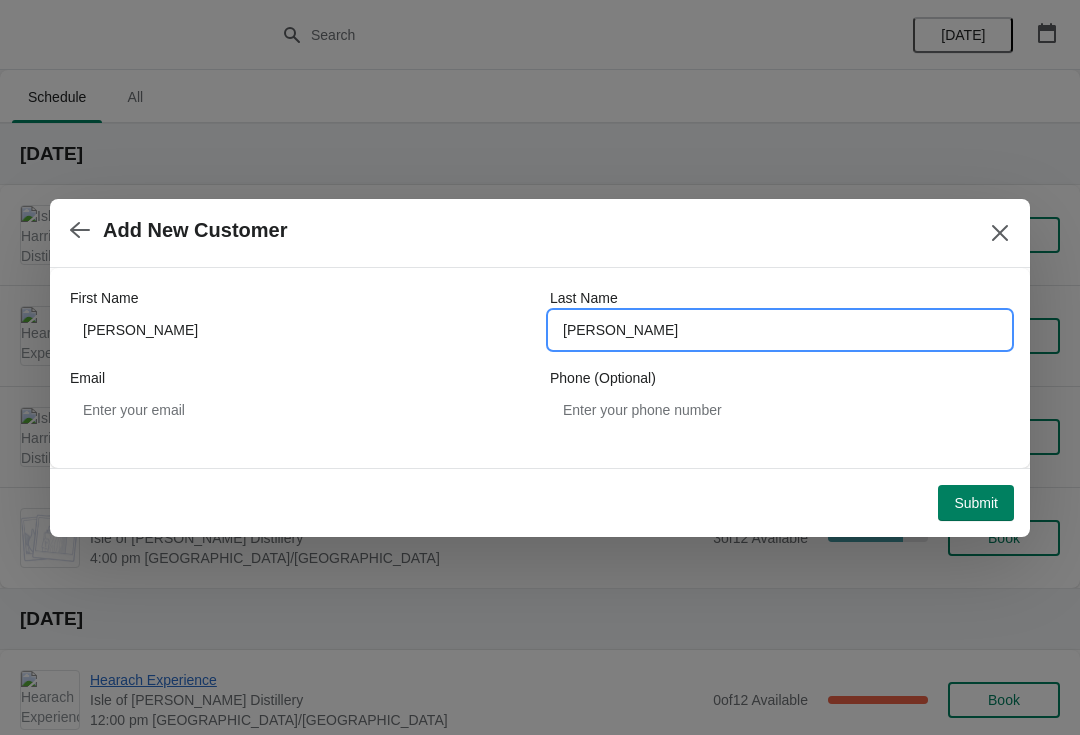 type on "[PERSON_NAME]" 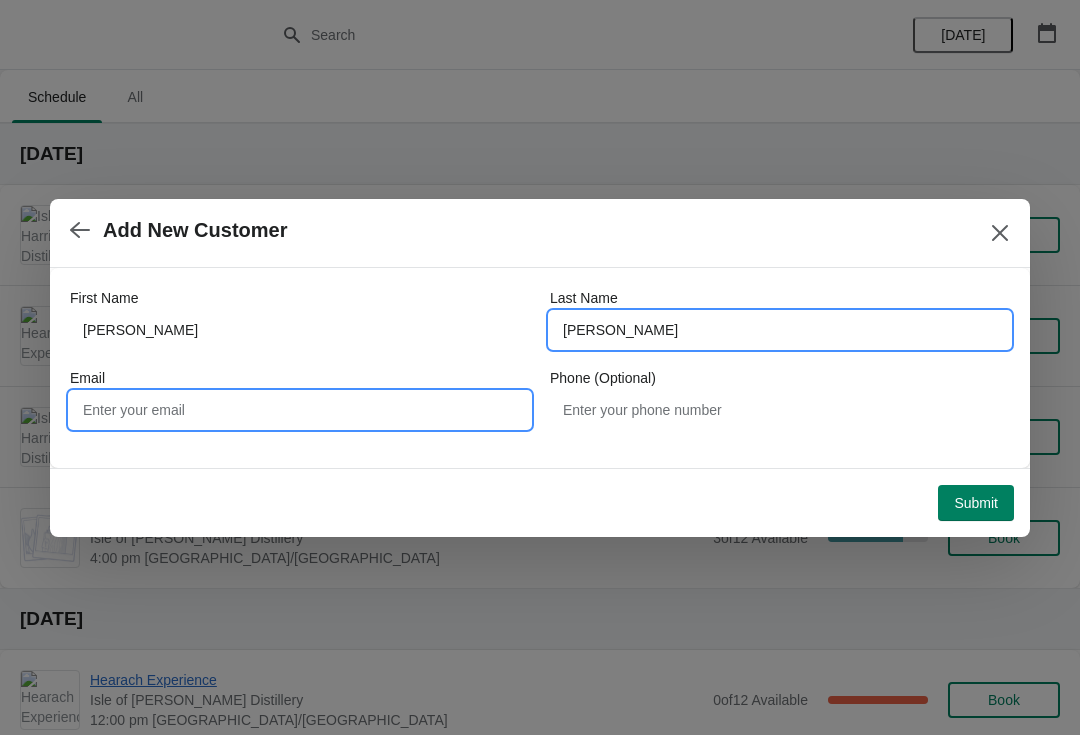 click on "Email" at bounding box center [300, 410] 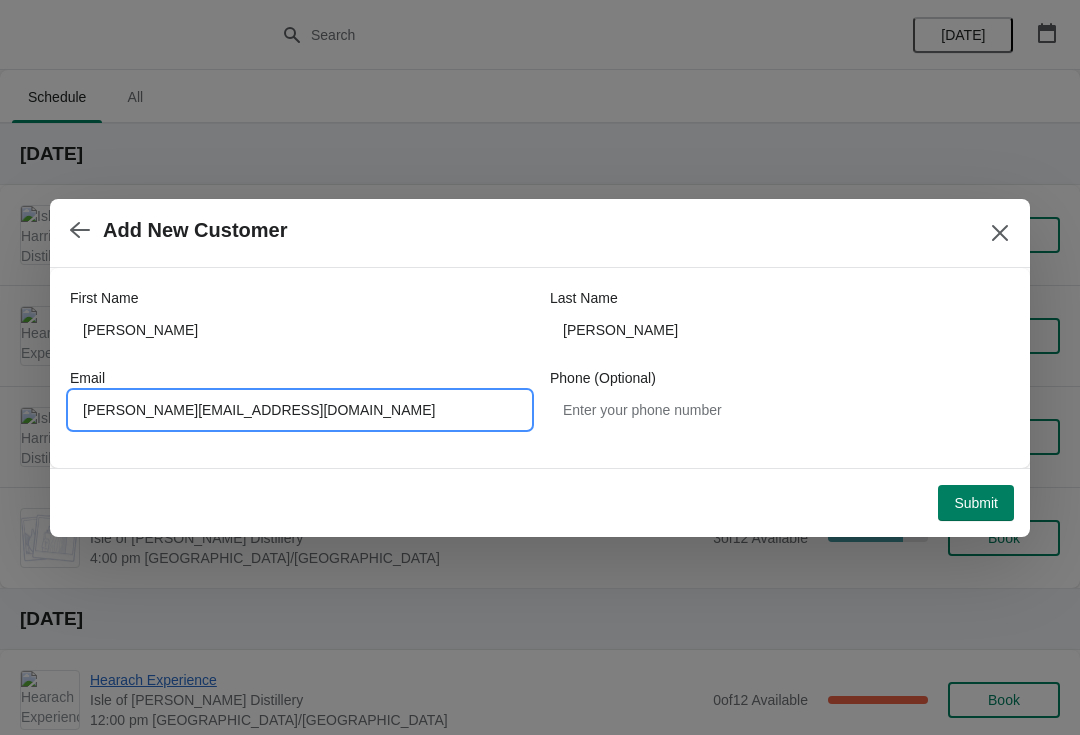 type on "[PERSON_NAME][EMAIL_ADDRESS][DOMAIN_NAME]" 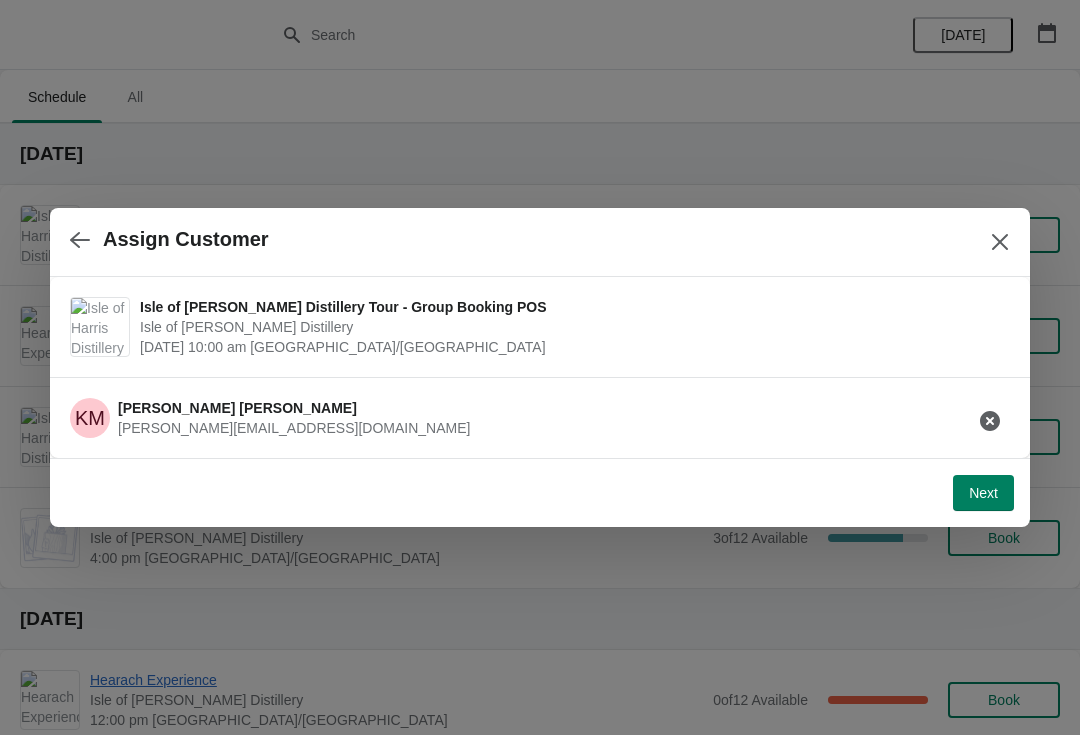 click on "Next" at bounding box center [983, 493] 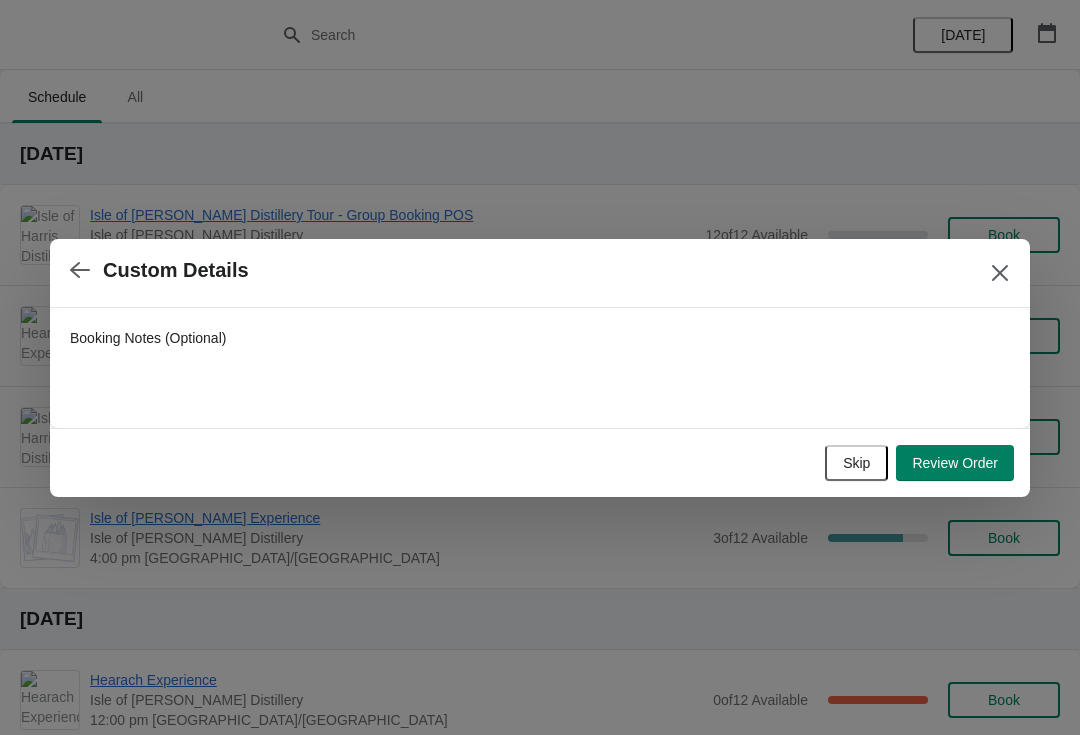 click on "Review Order" at bounding box center (955, 463) 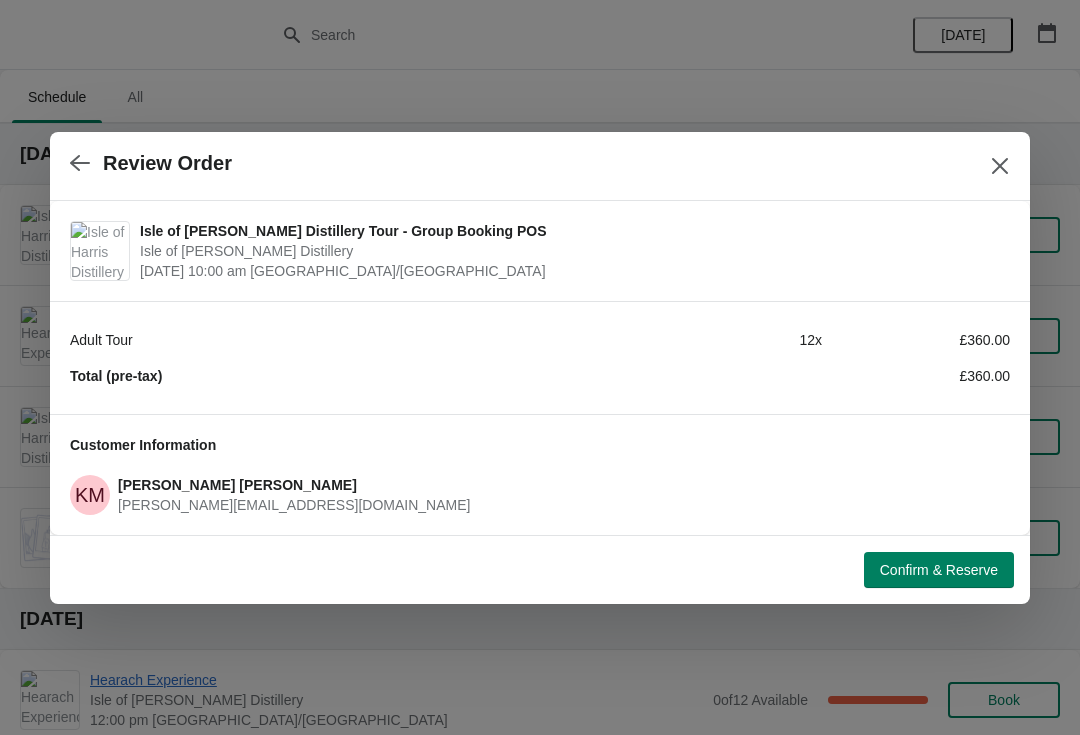 click on "Confirm & Reserve" at bounding box center (939, 570) 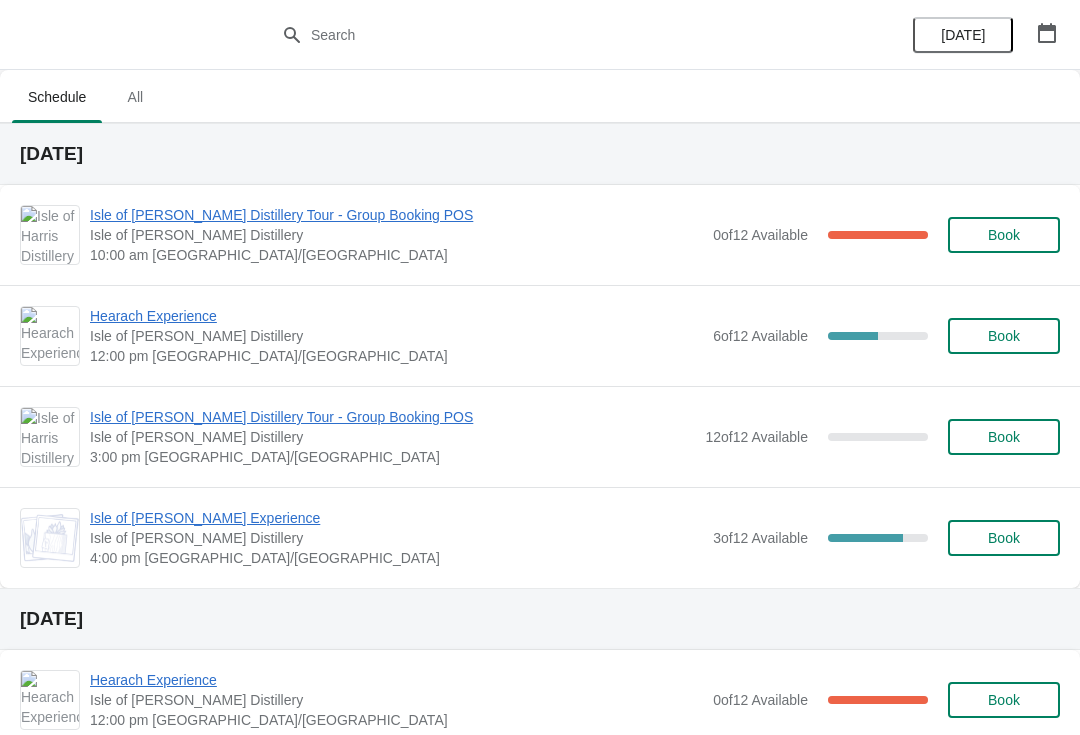 click at bounding box center [1047, 33] 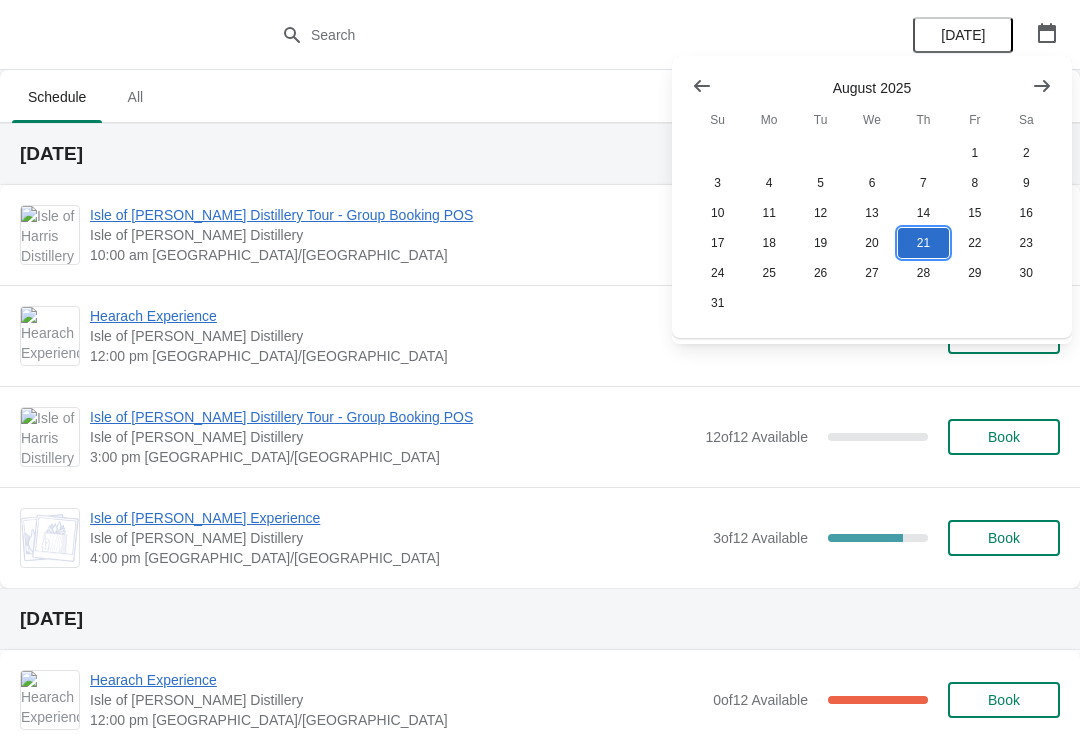 click on "21" at bounding box center (923, 243) 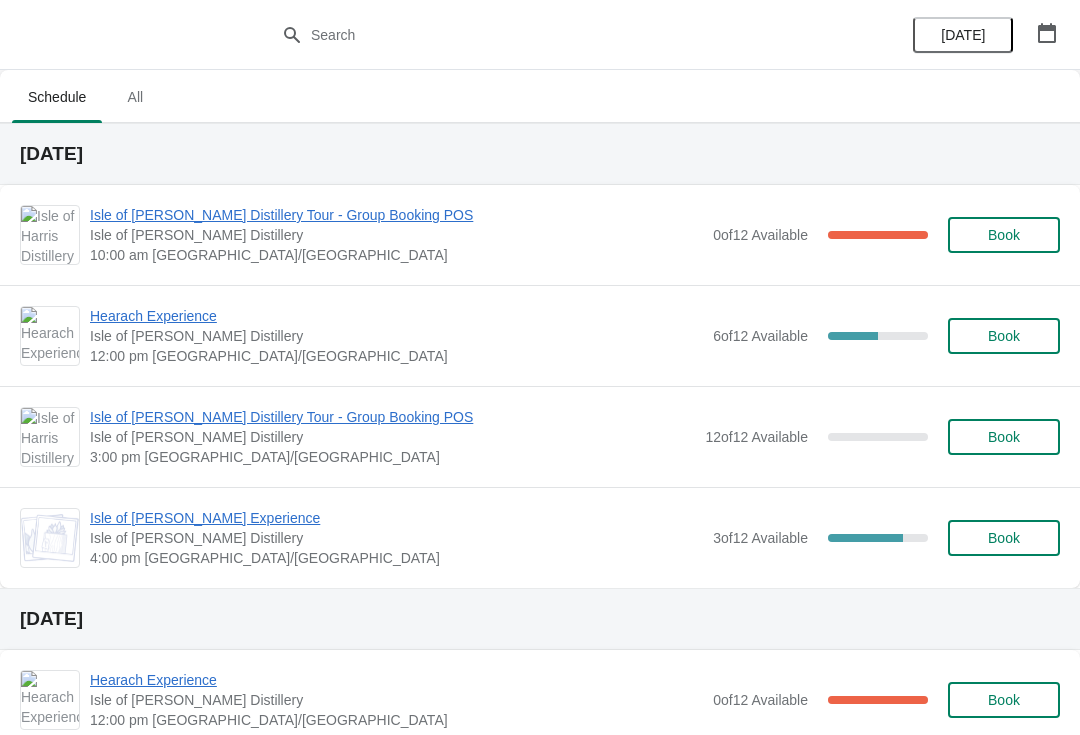 click on "Book" at bounding box center (1004, 437) 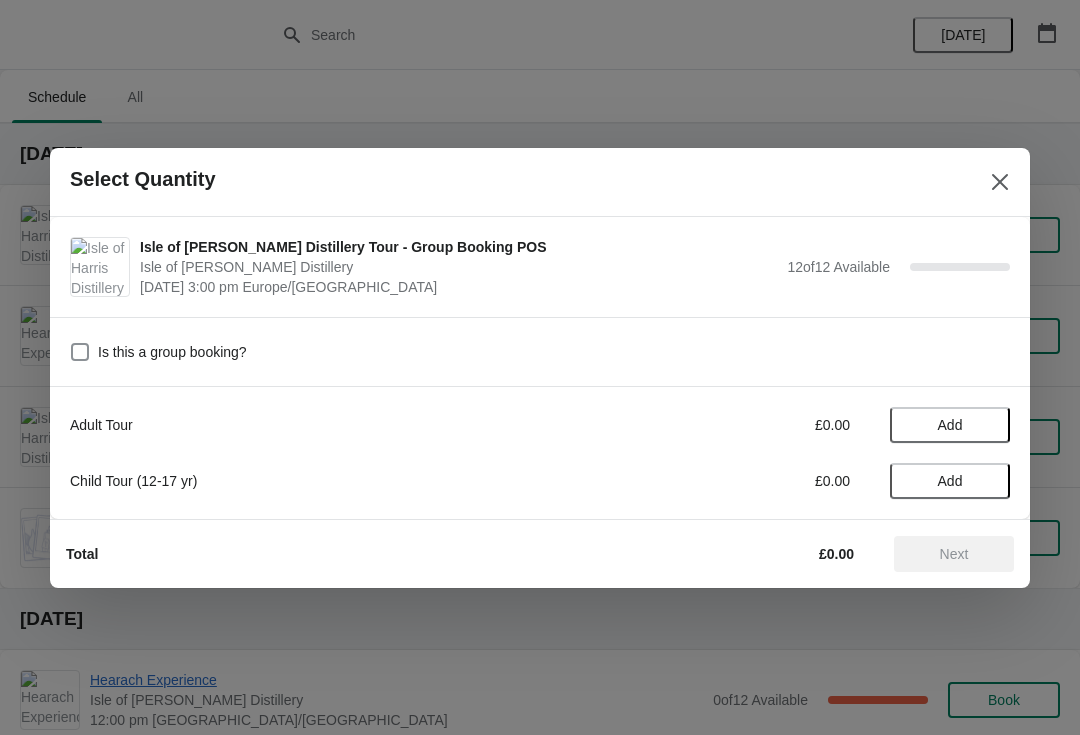 click on "Add" at bounding box center [950, 425] 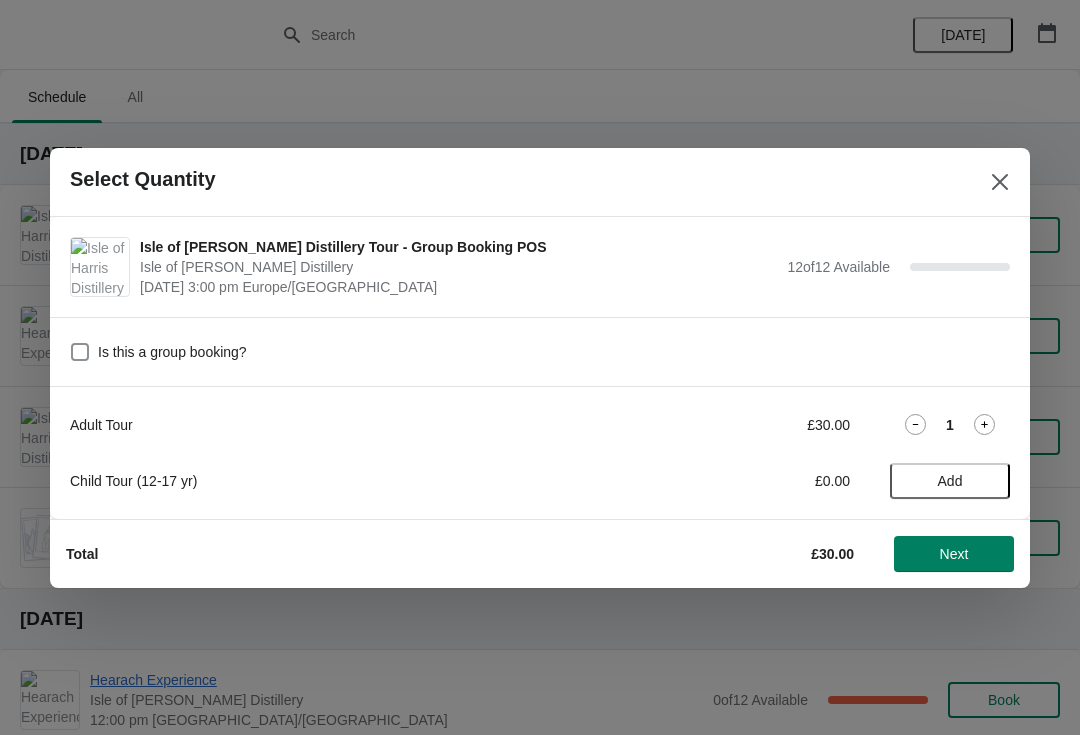 click 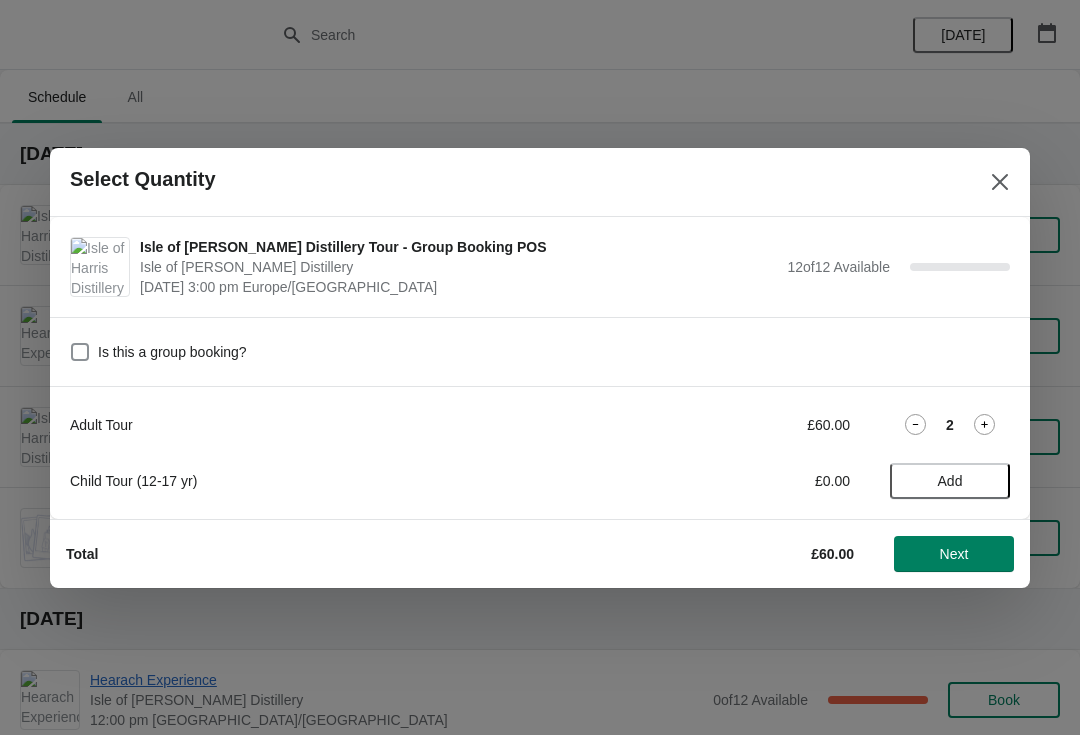 click 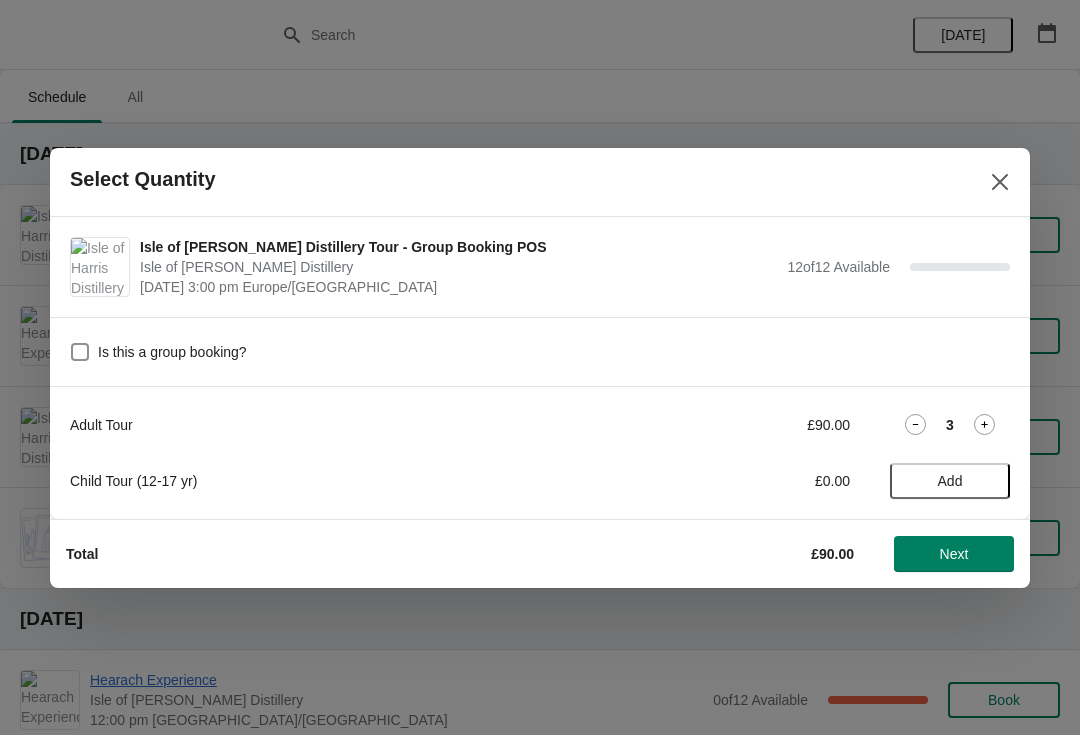 click 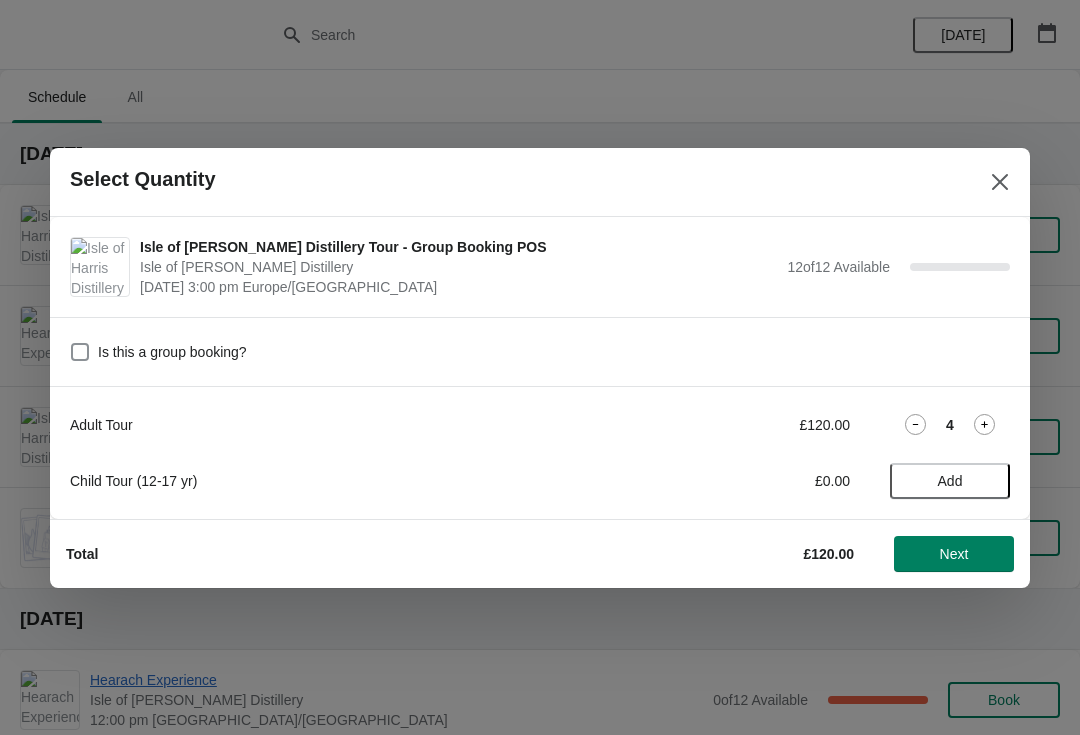 click 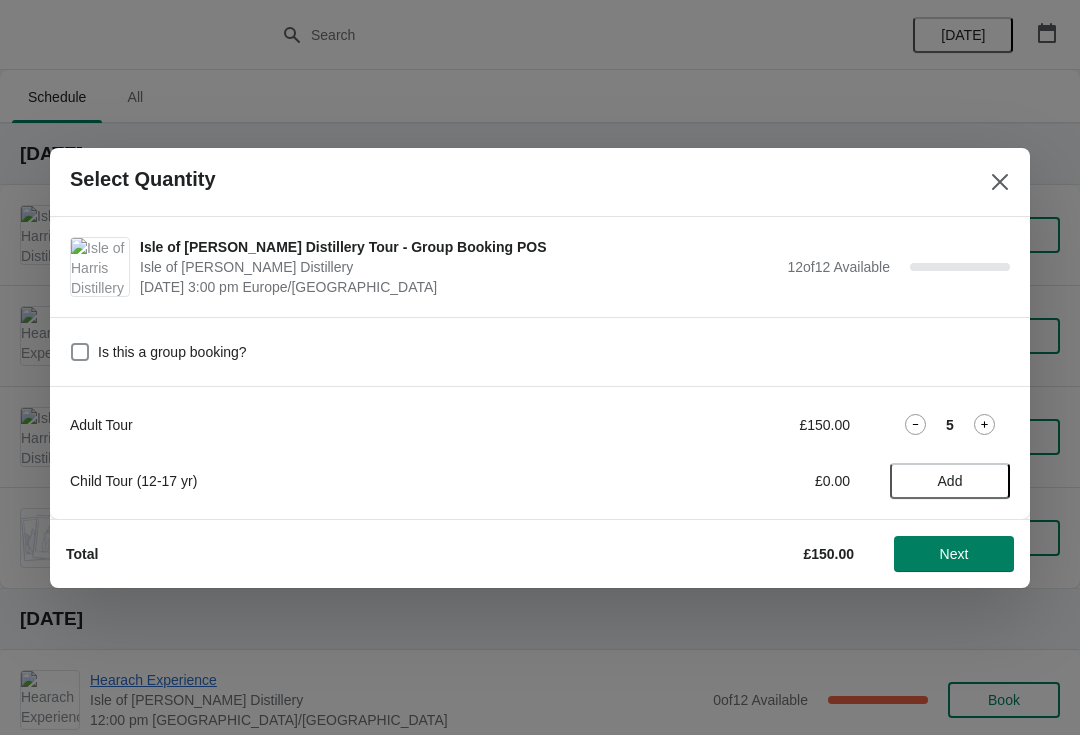 click 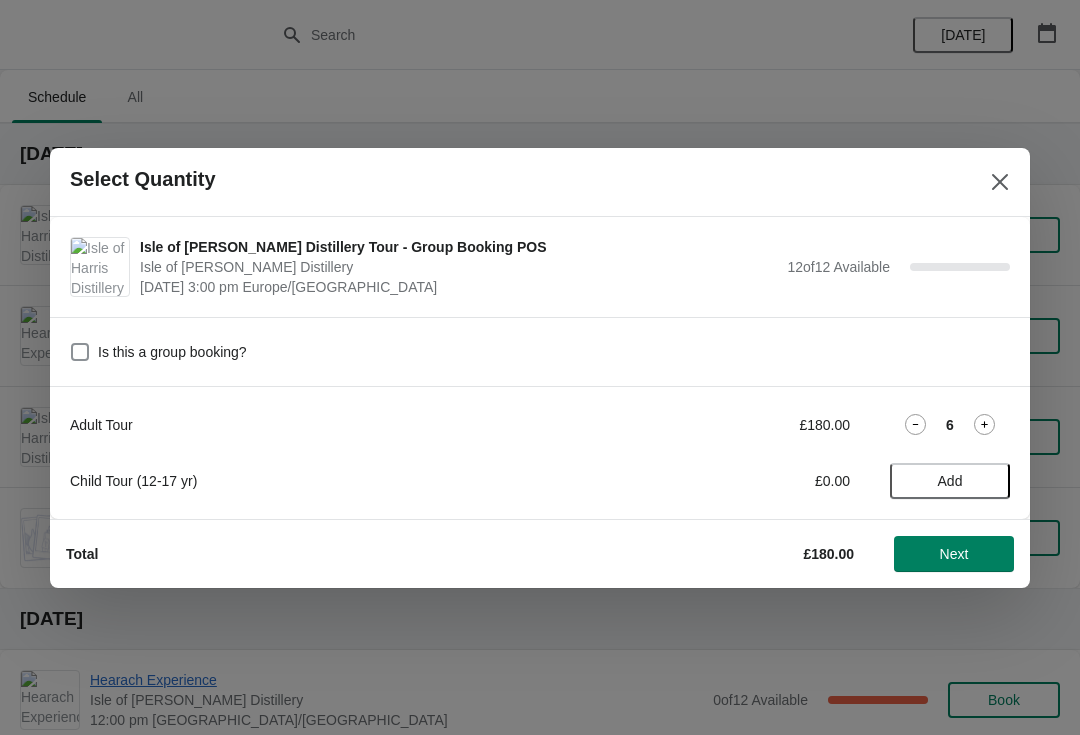 click 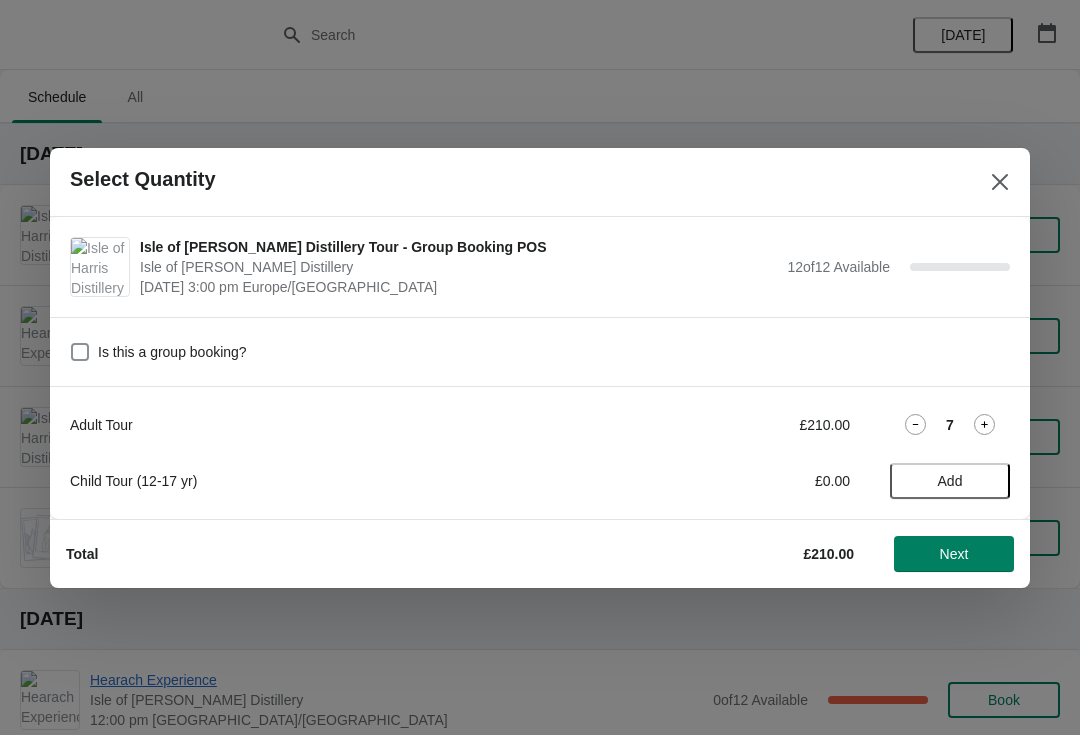 click 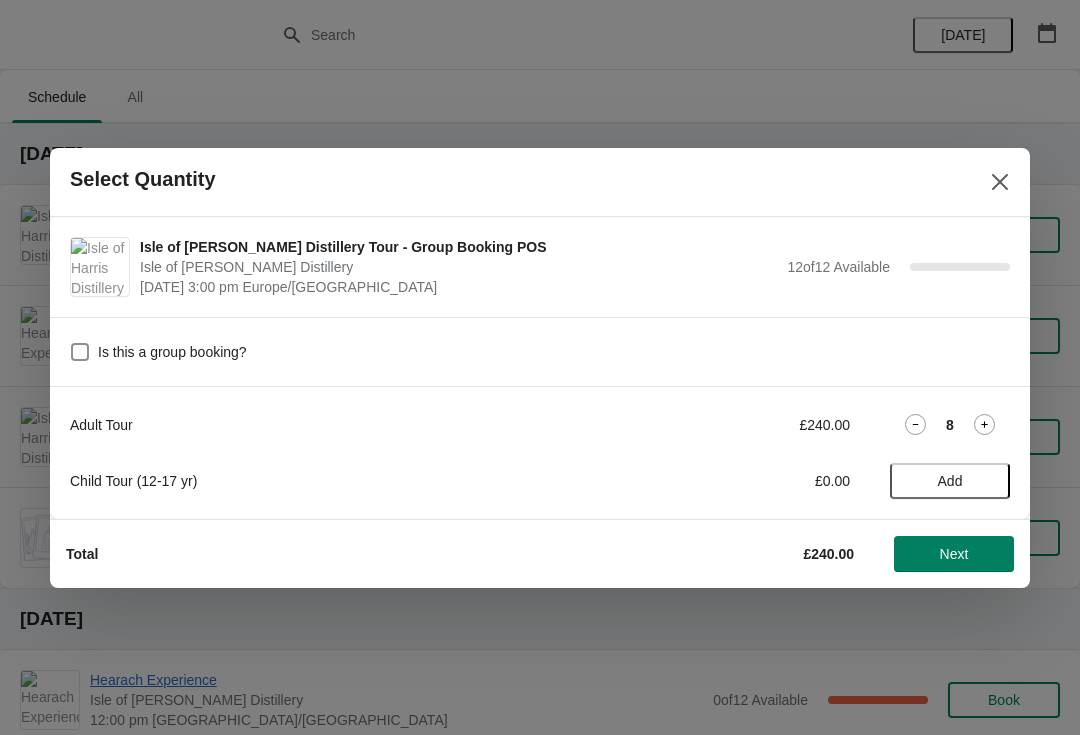 click 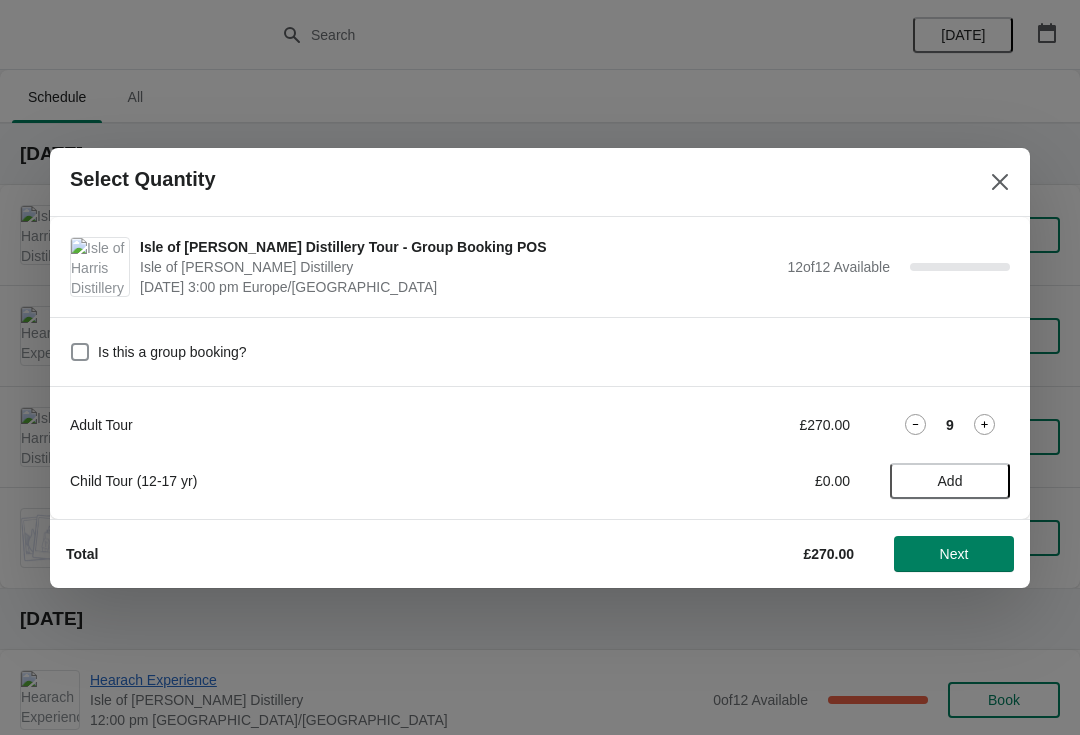 click 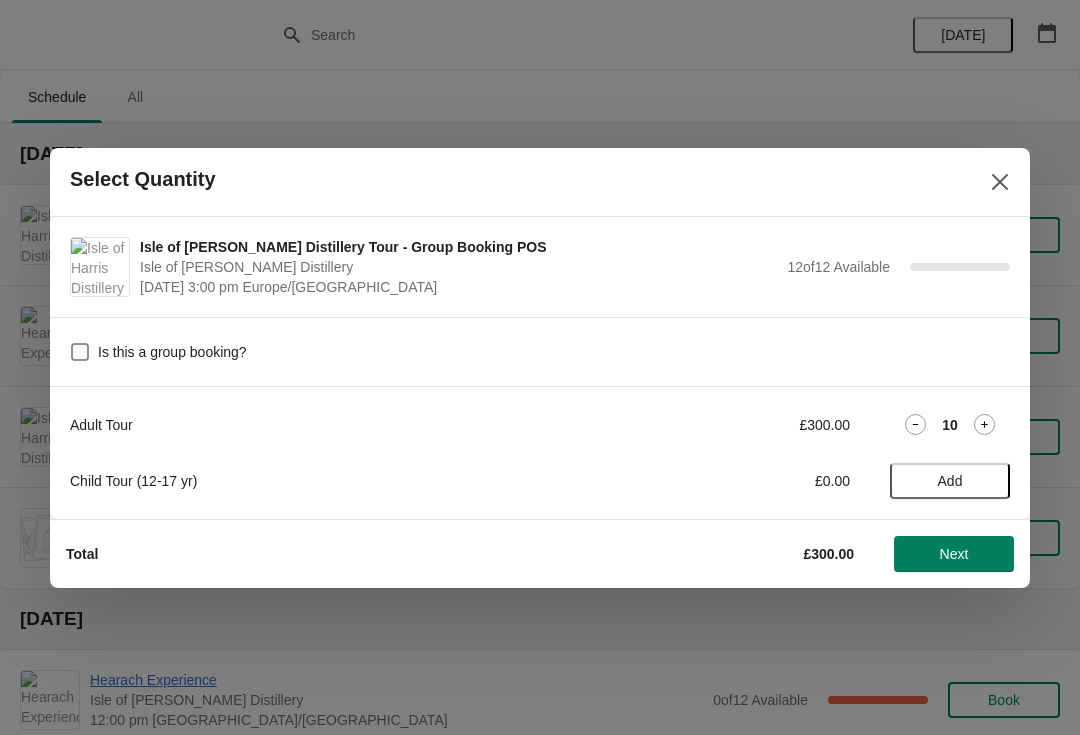 click 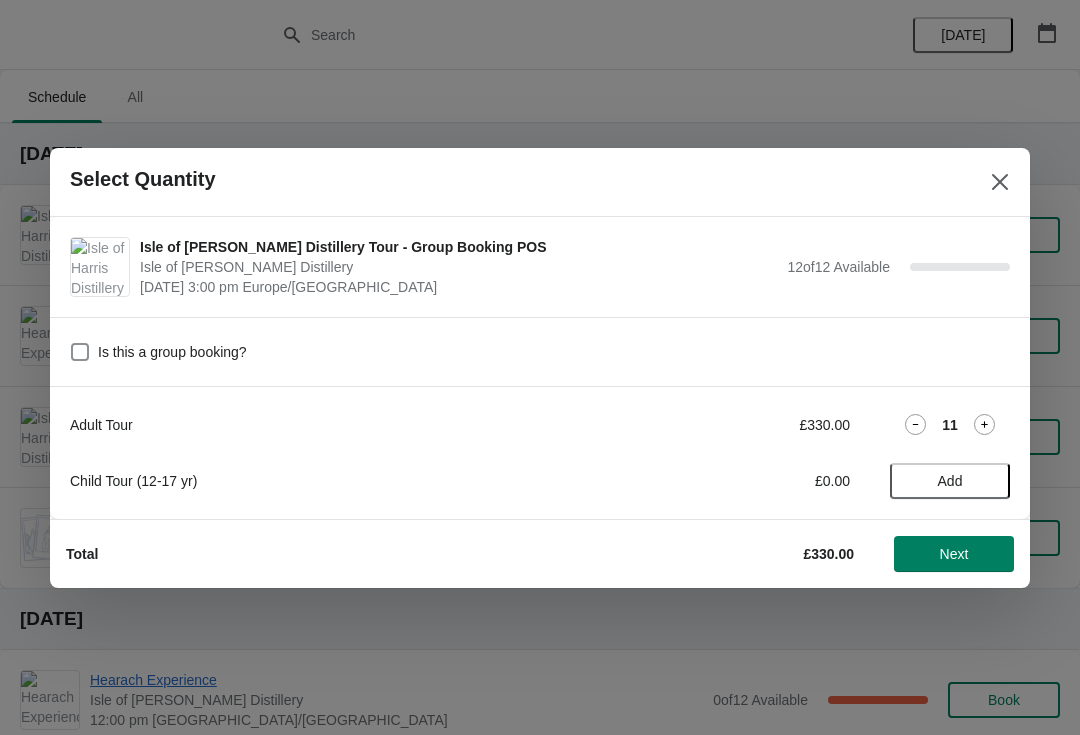 click 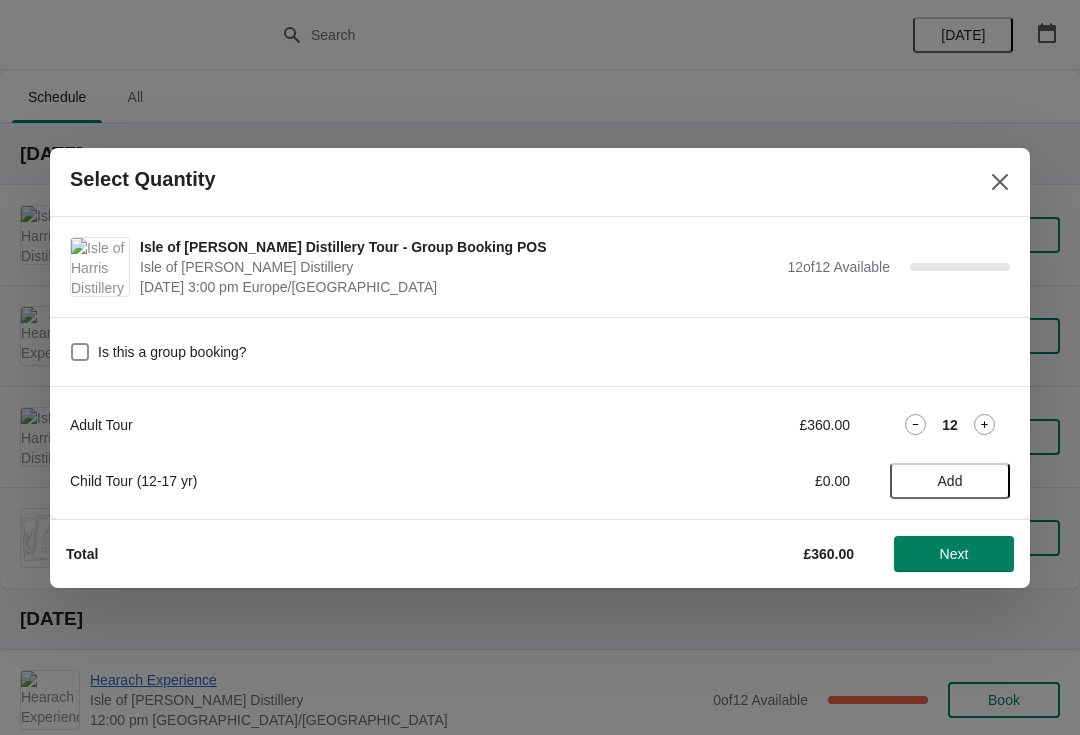 click on "Next" at bounding box center [954, 554] 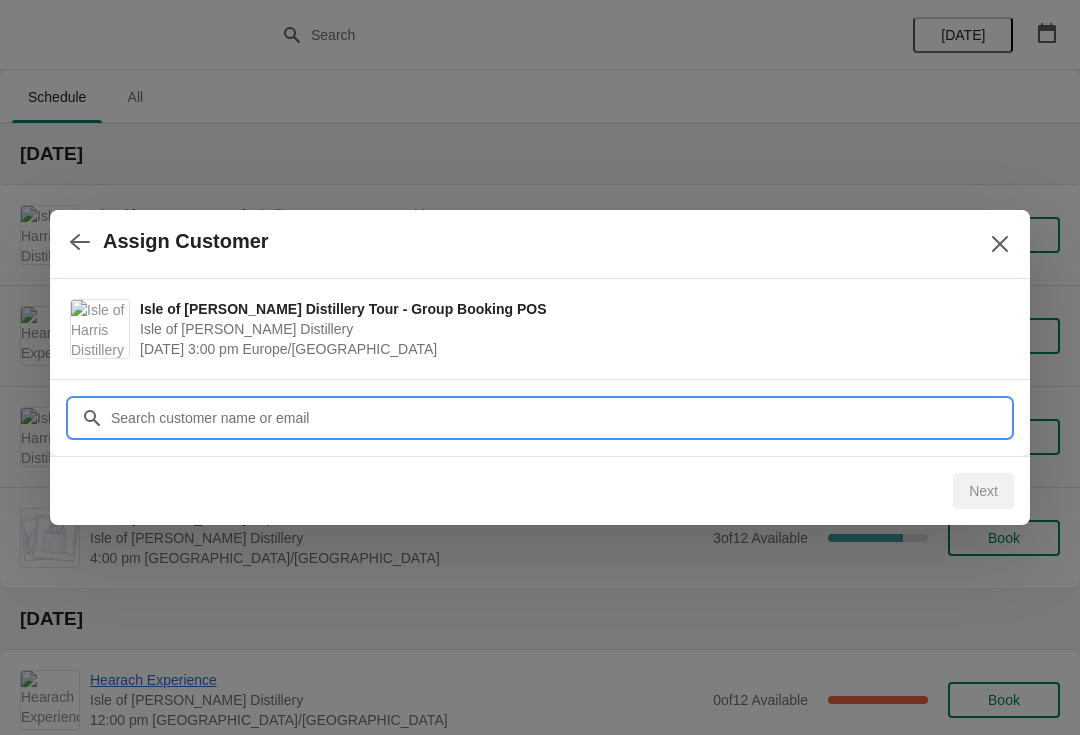 click on "Customer" at bounding box center [560, 418] 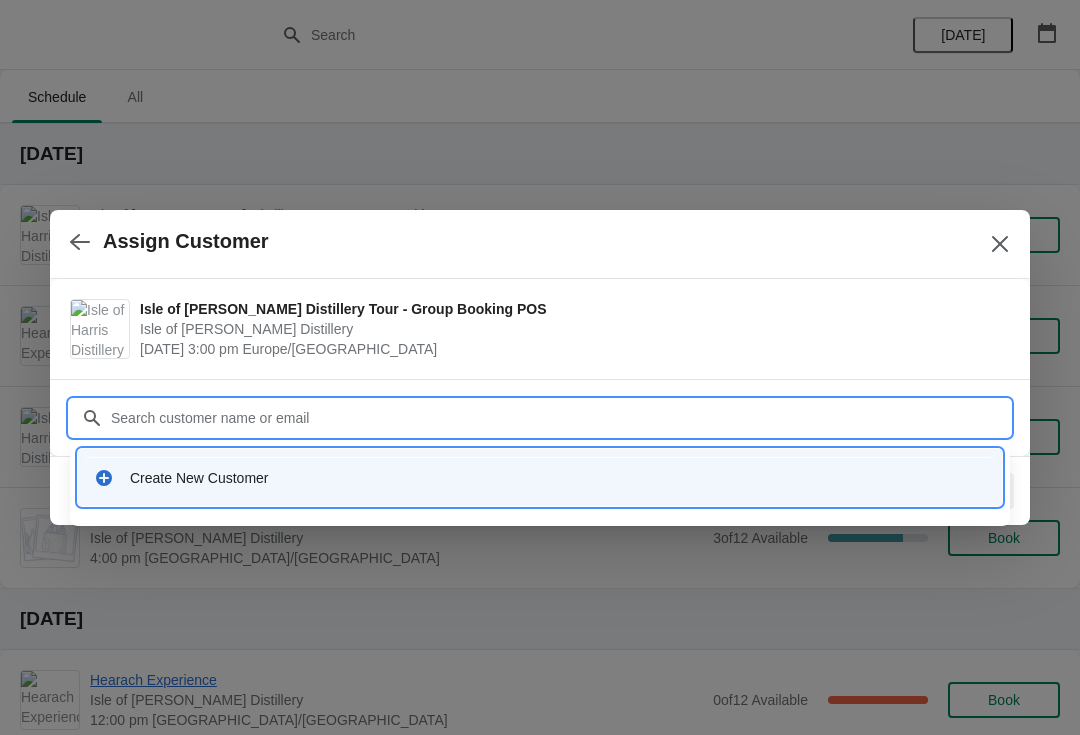 click on "Create New Customer" at bounding box center [558, 478] 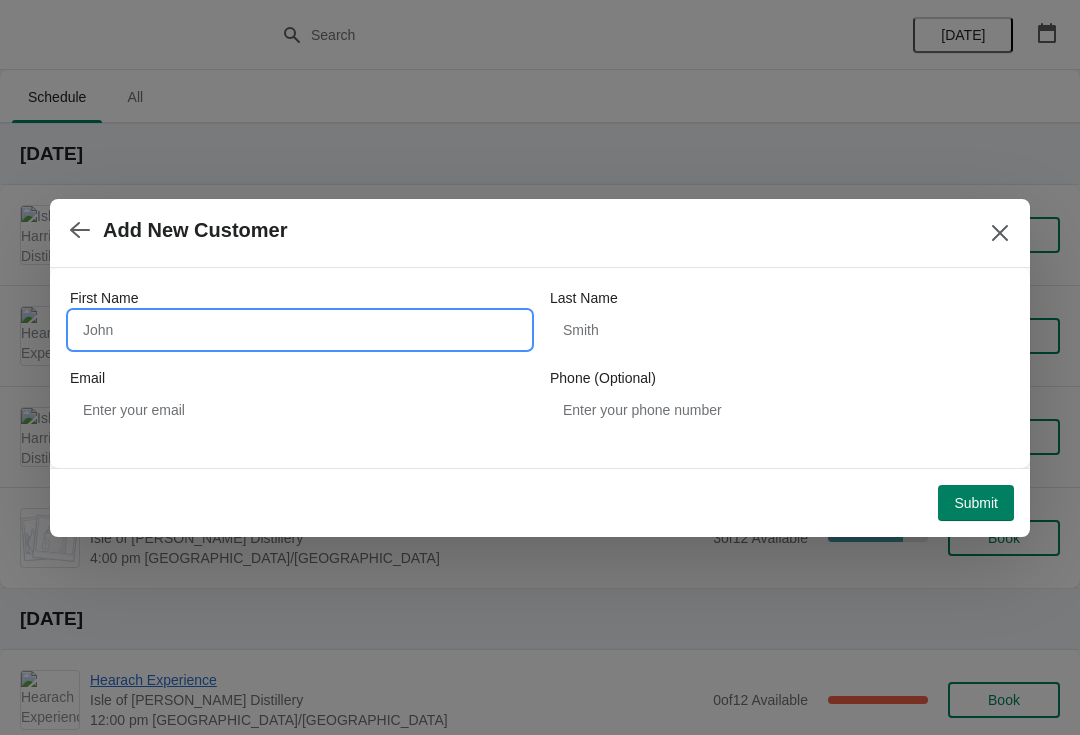 click on "First Name" at bounding box center (300, 330) 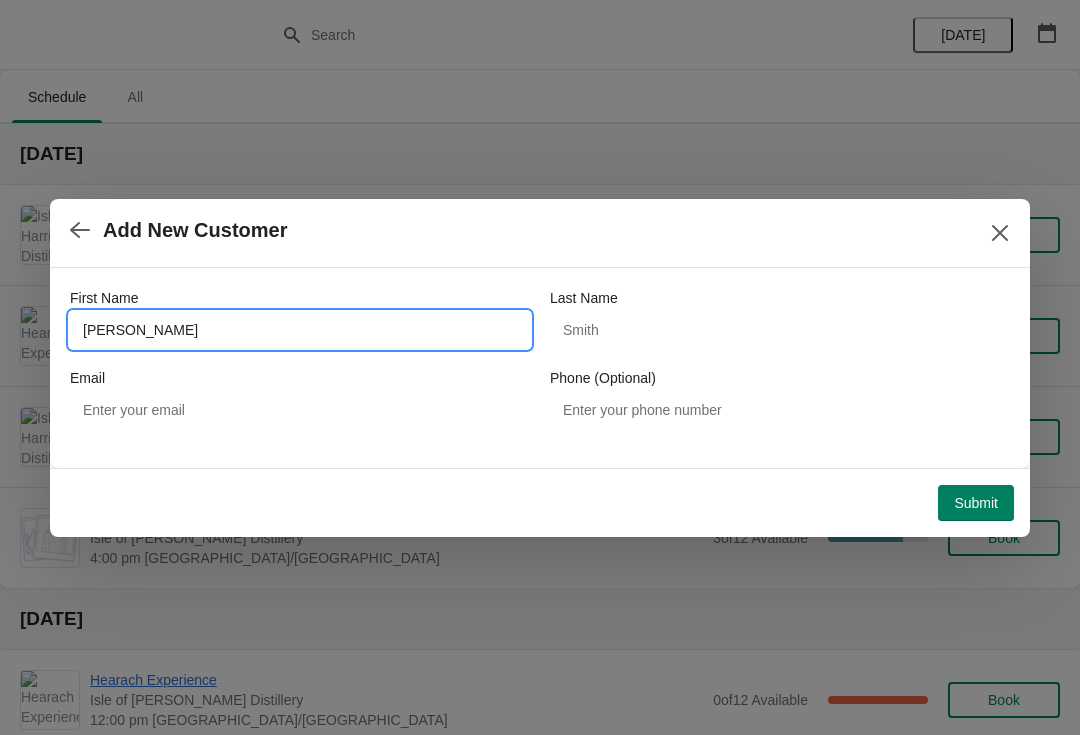 type on "[PERSON_NAME]" 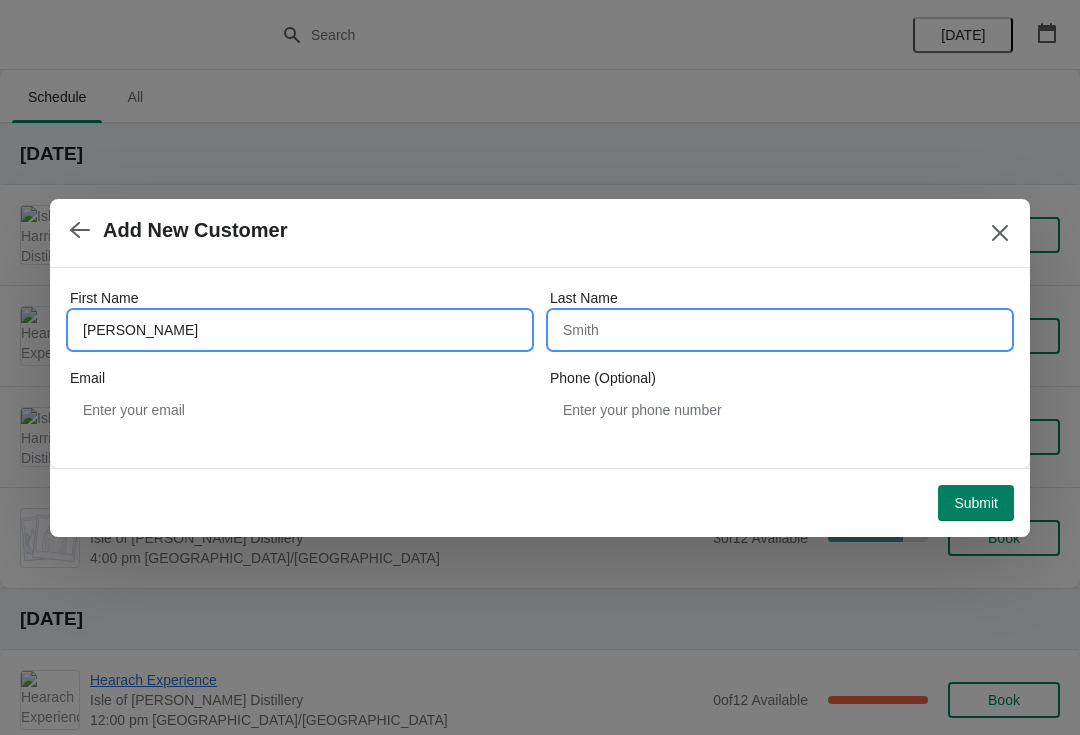 click on "Last Name" at bounding box center (780, 330) 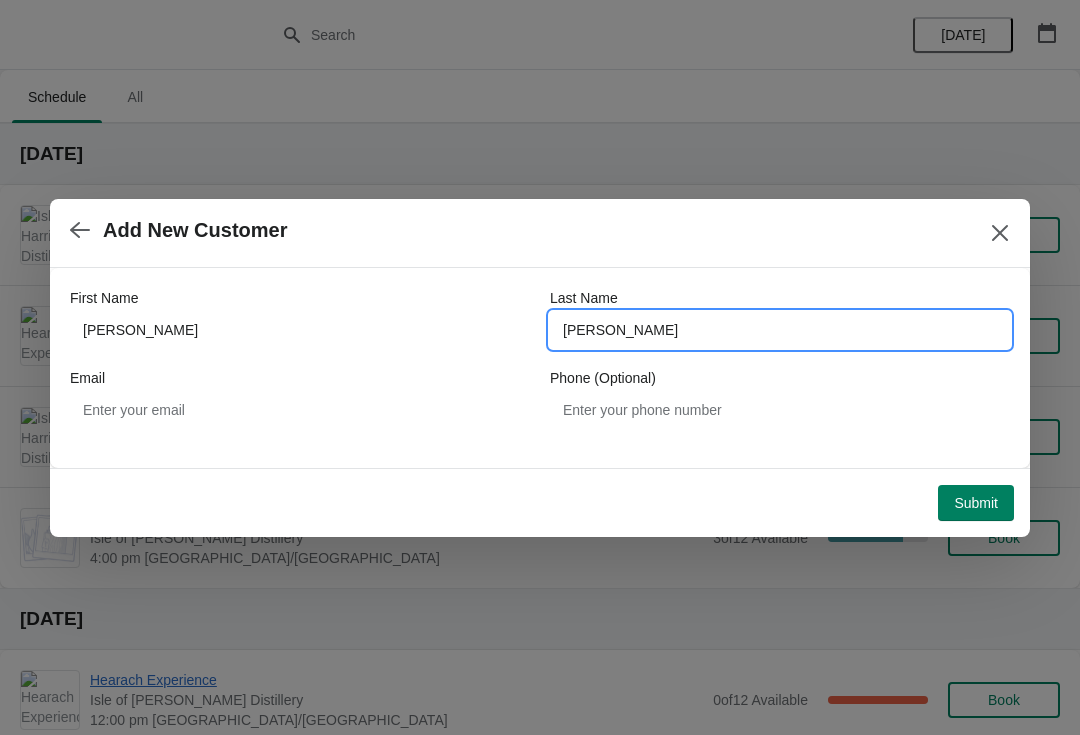 type on "[PERSON_NAME]" 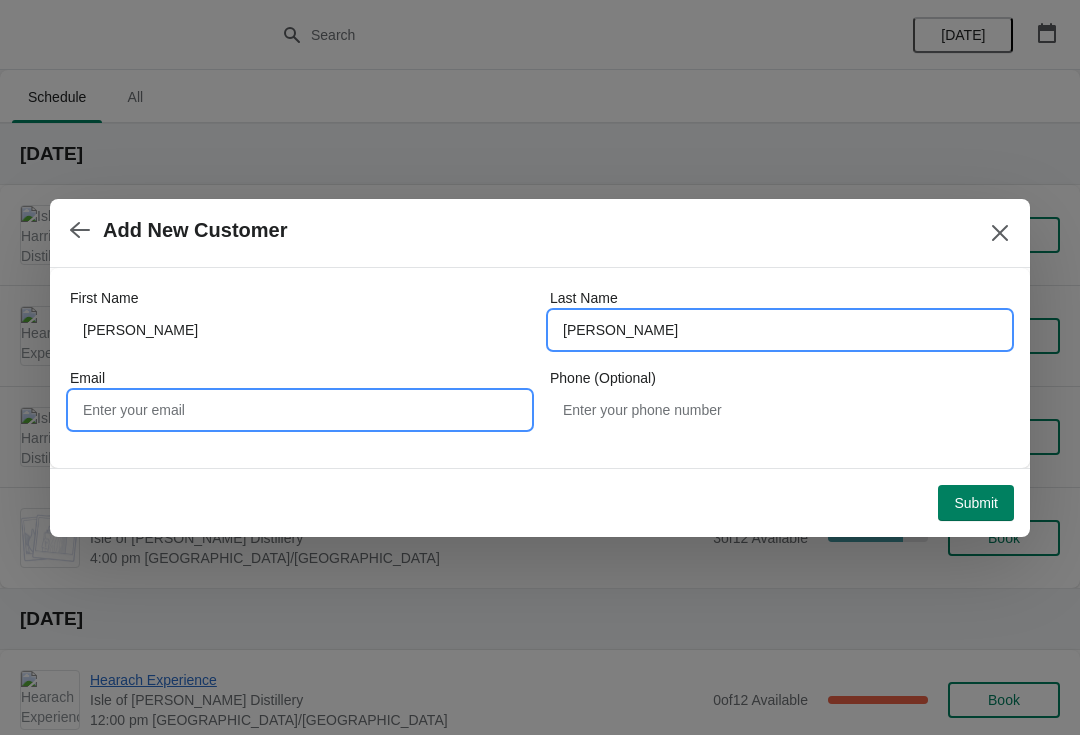 click on "Email" at bounding box center [300, 410] 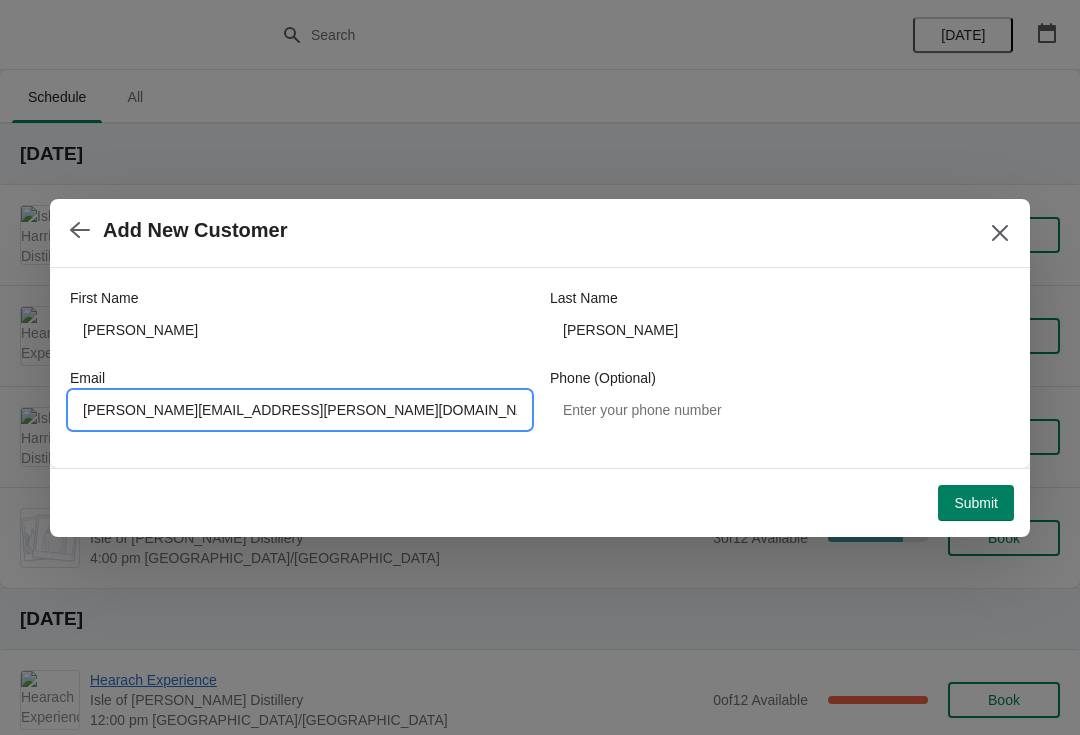 type on "[PERSON_NAME][EMAIL_ADDRESS][PERSON_NAME][DOMAIN_NAME]" 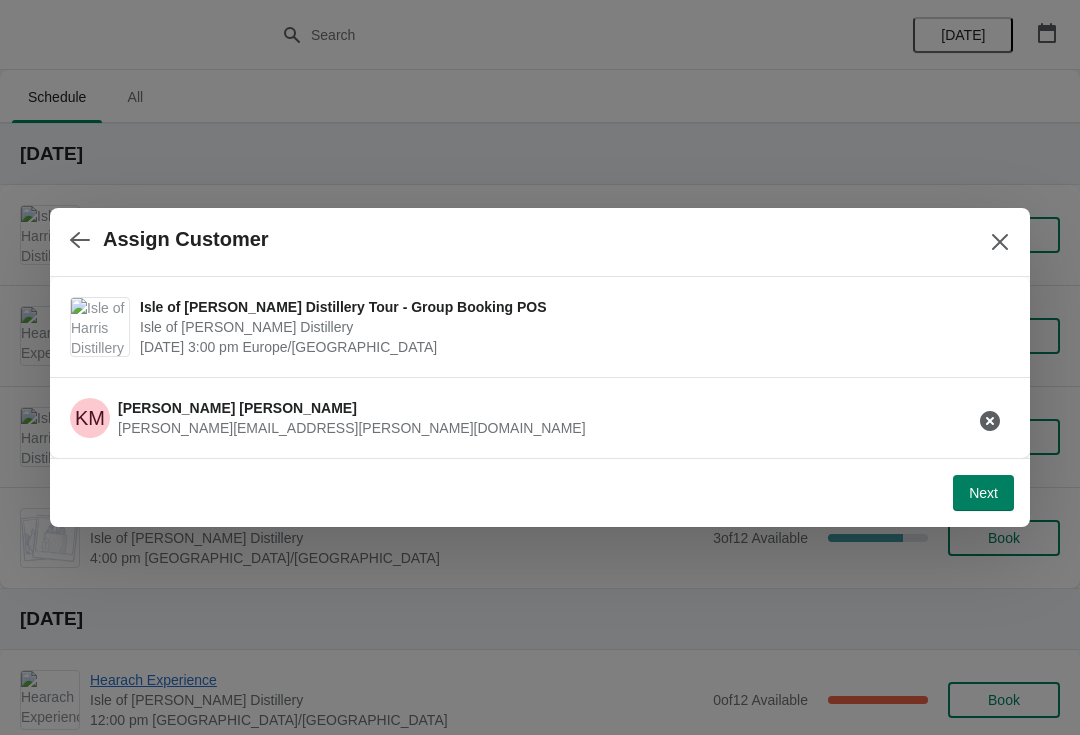 click on "Next" at bounding box center [983, 493] 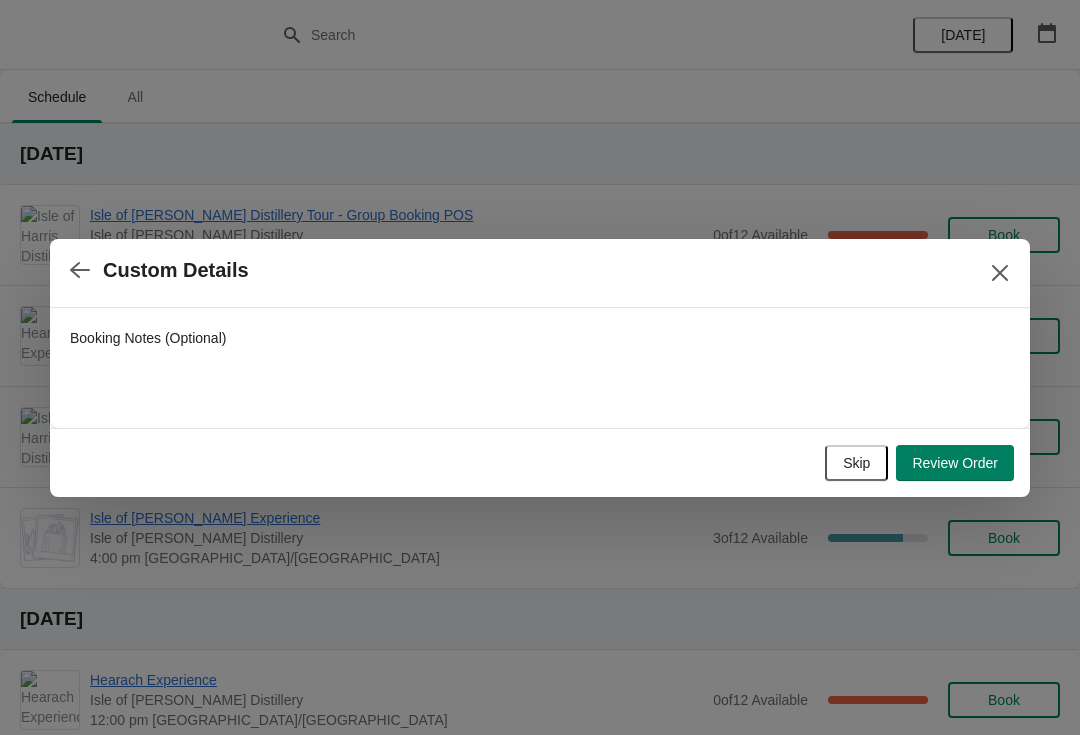 click on "Review Order" at bounding box center [955, 463] 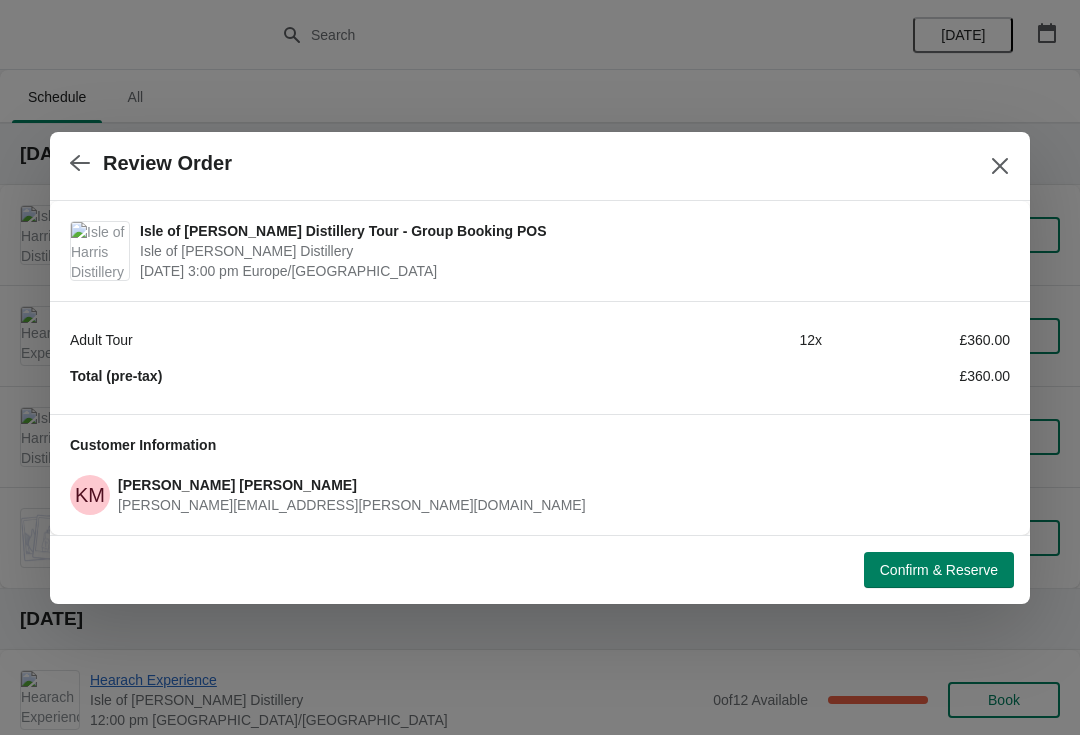 click on "Confirm & Reserve" at bounding box center (939, 570) 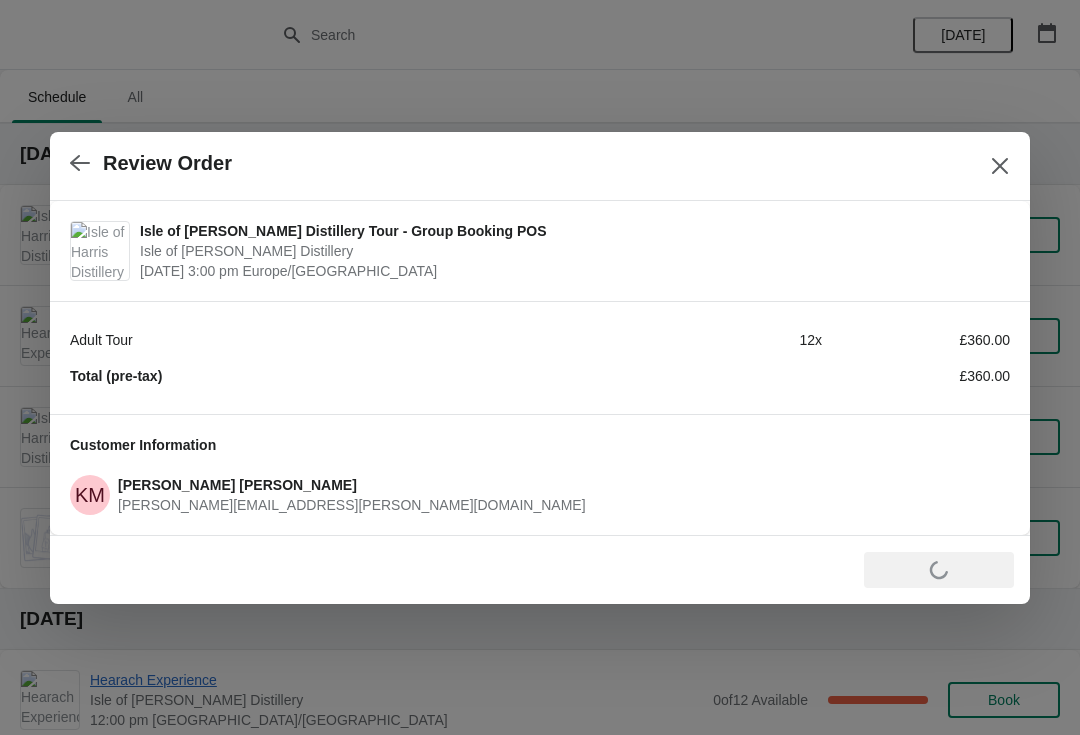click at bounding box center (540, 367) 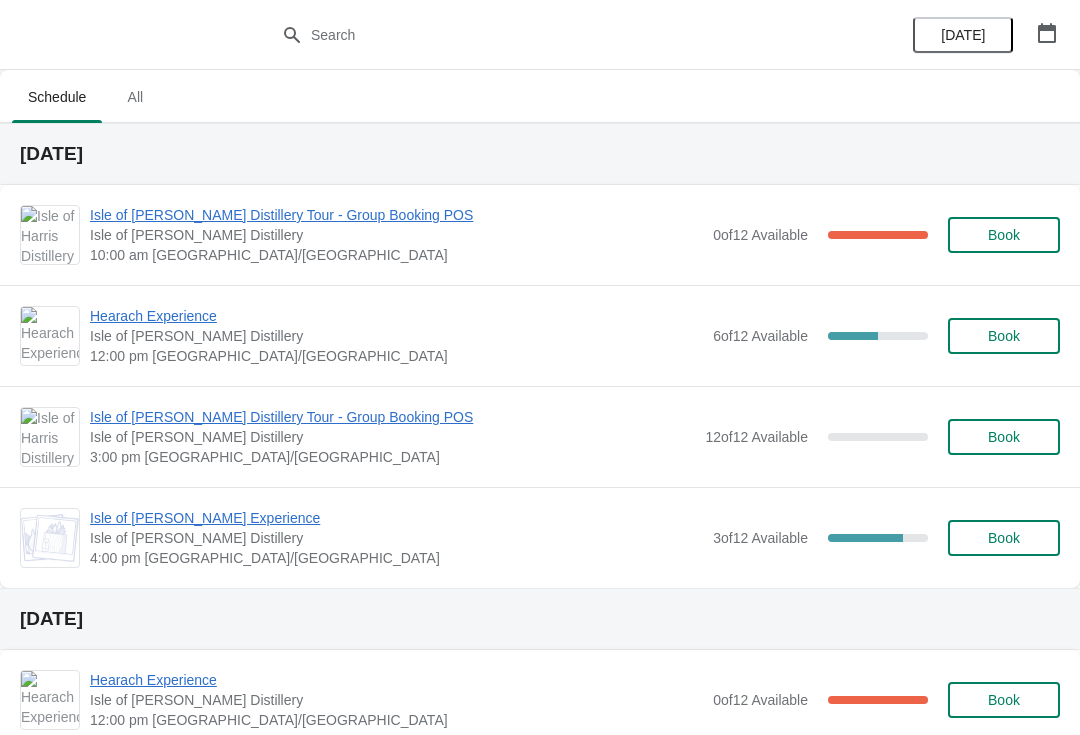 click on "12:00 pm [GEOGRAPHIC_DATA]/[GEOGRAPHIC_DATA]" at bounding box center [396, 720] 